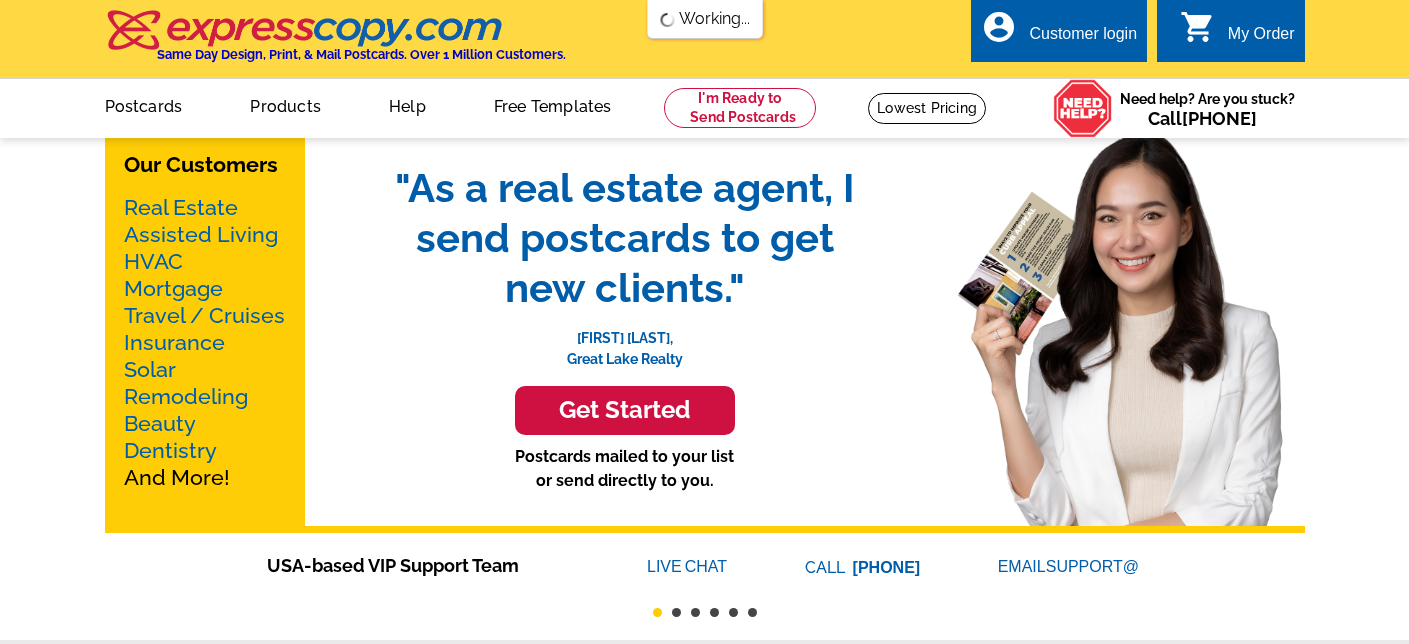 scroll, scrollTop: 0, scrollLeft: 0, axis: both 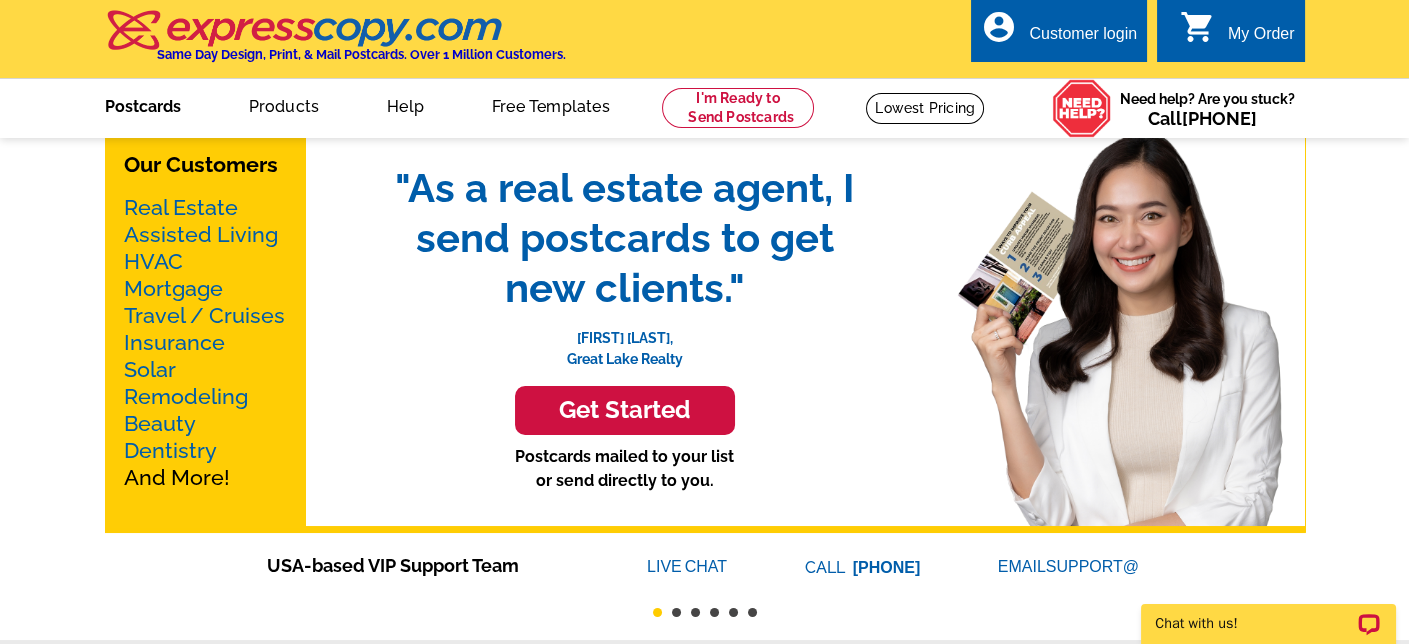 click on "Postcards" at bounding box center [143, 104] 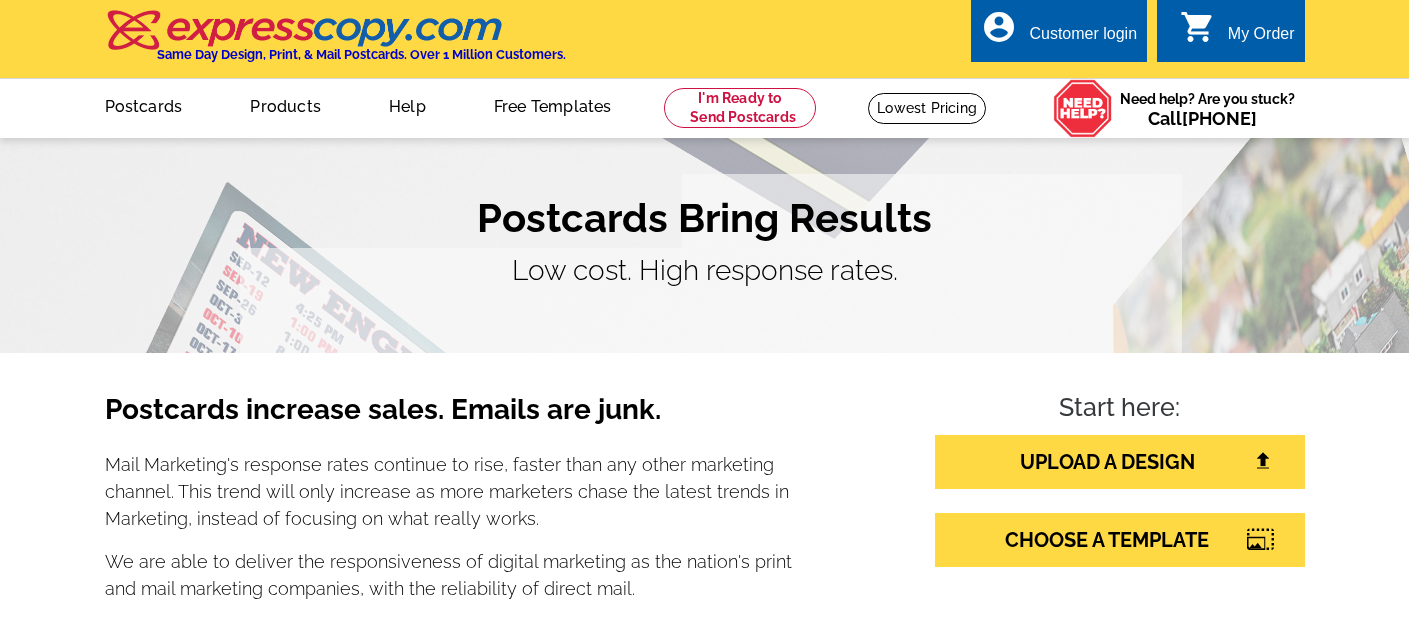 scroll, scrollTop: 0, scrollLeft: 0, axis: both 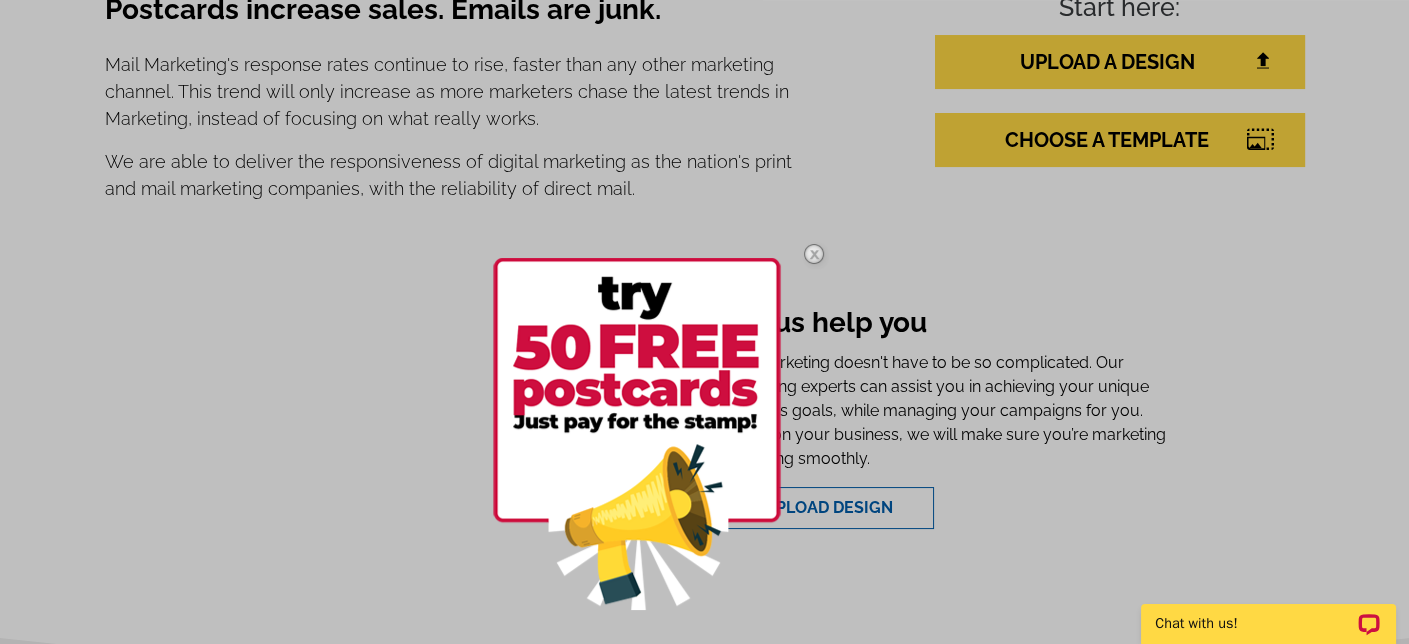 click at bounding box center [814, 254] 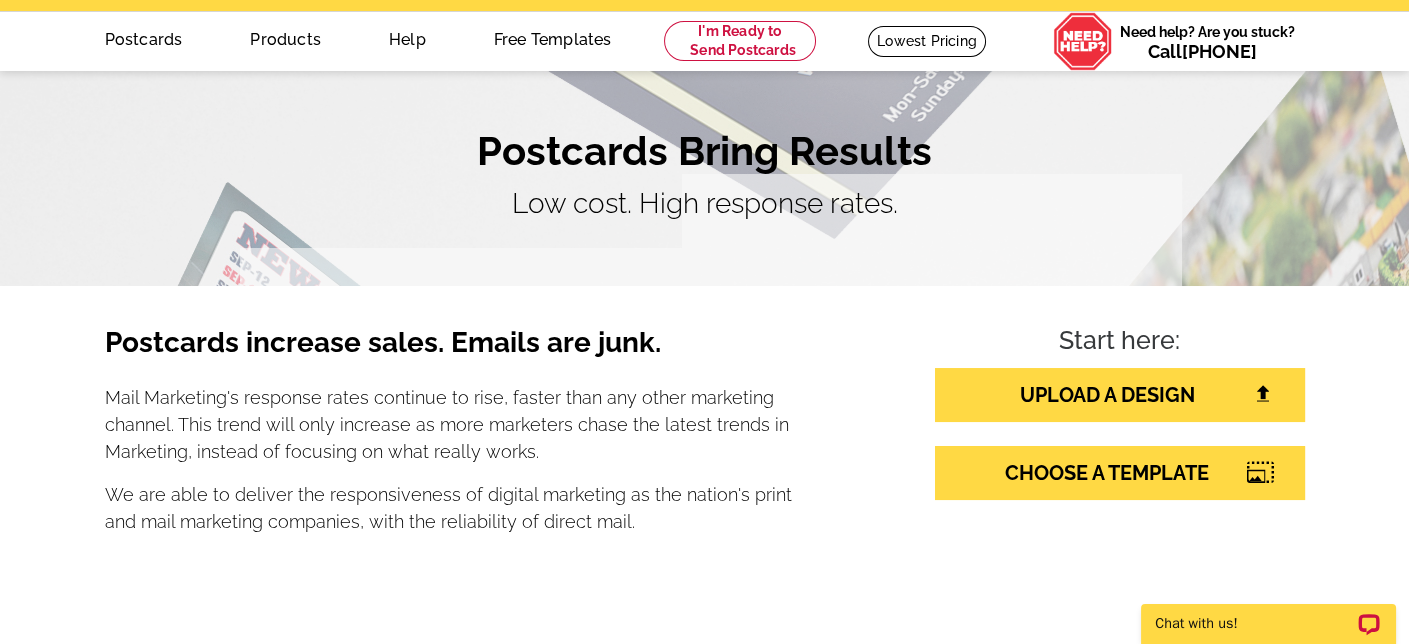 scroll, scrollTop: 66, scrollLeft: 0, axis: vertical 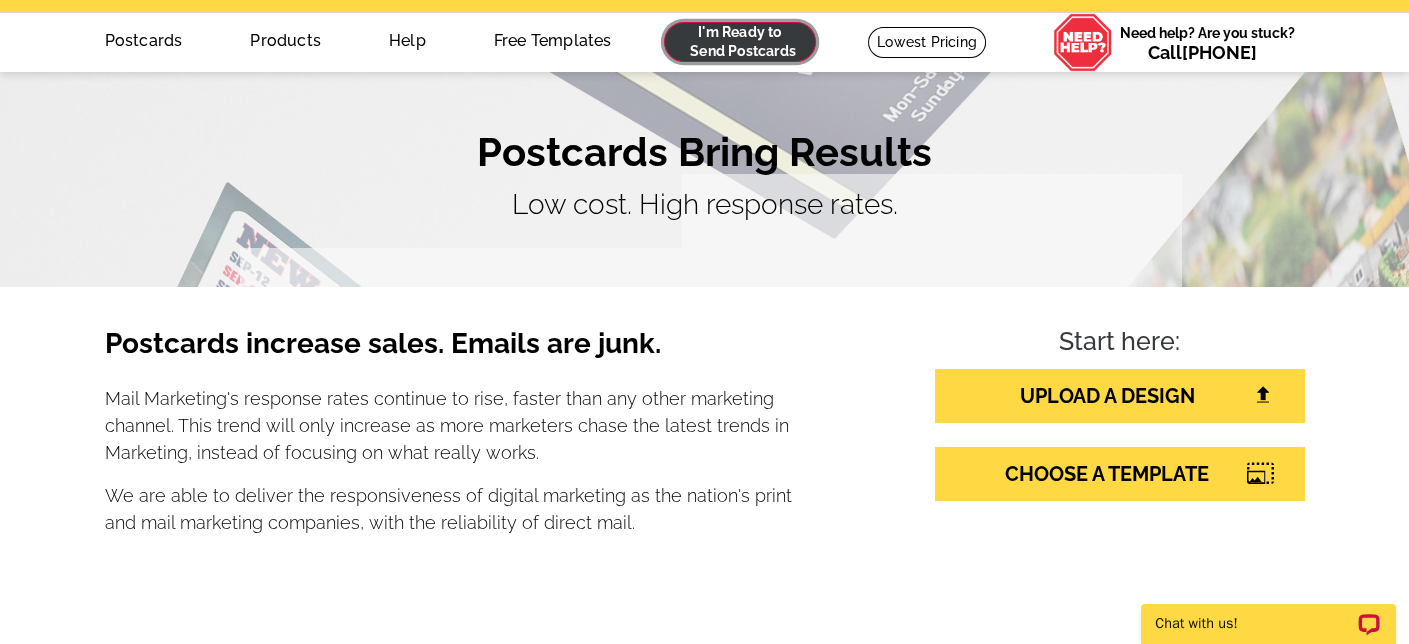 click at bounding box center (740, 42) 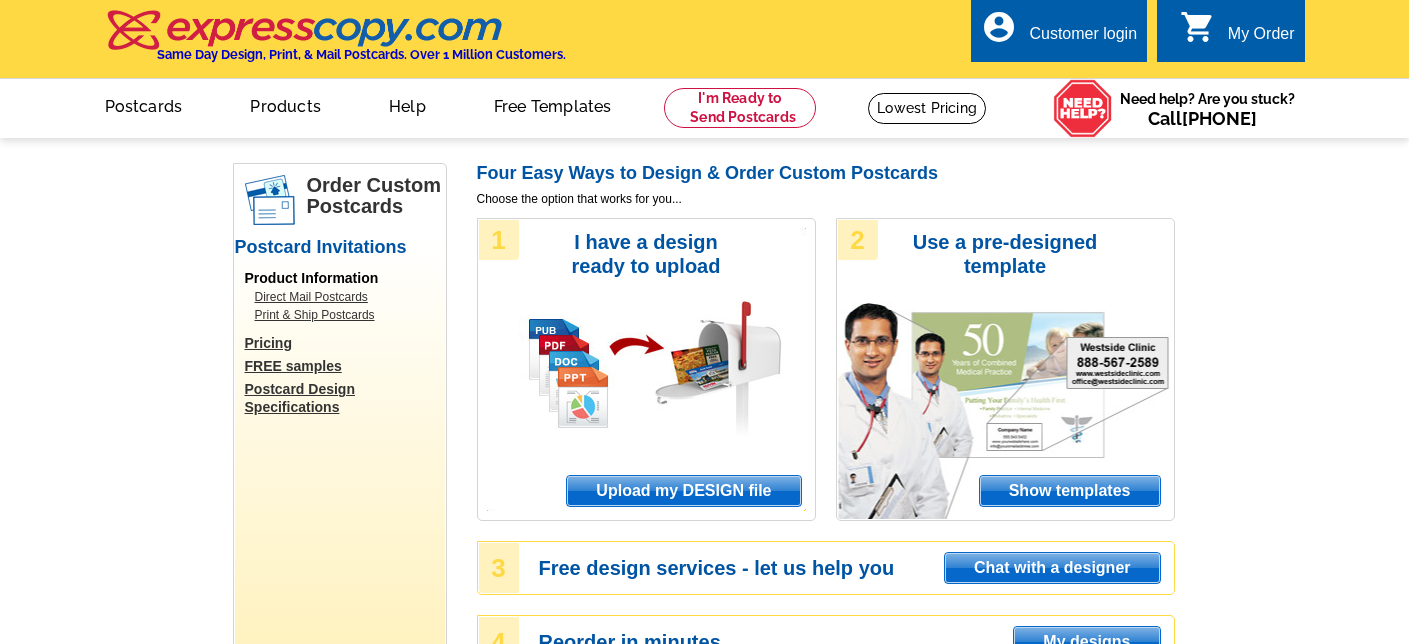 scroll, scrollTop: 0, scrollLeft: 0, axis: both 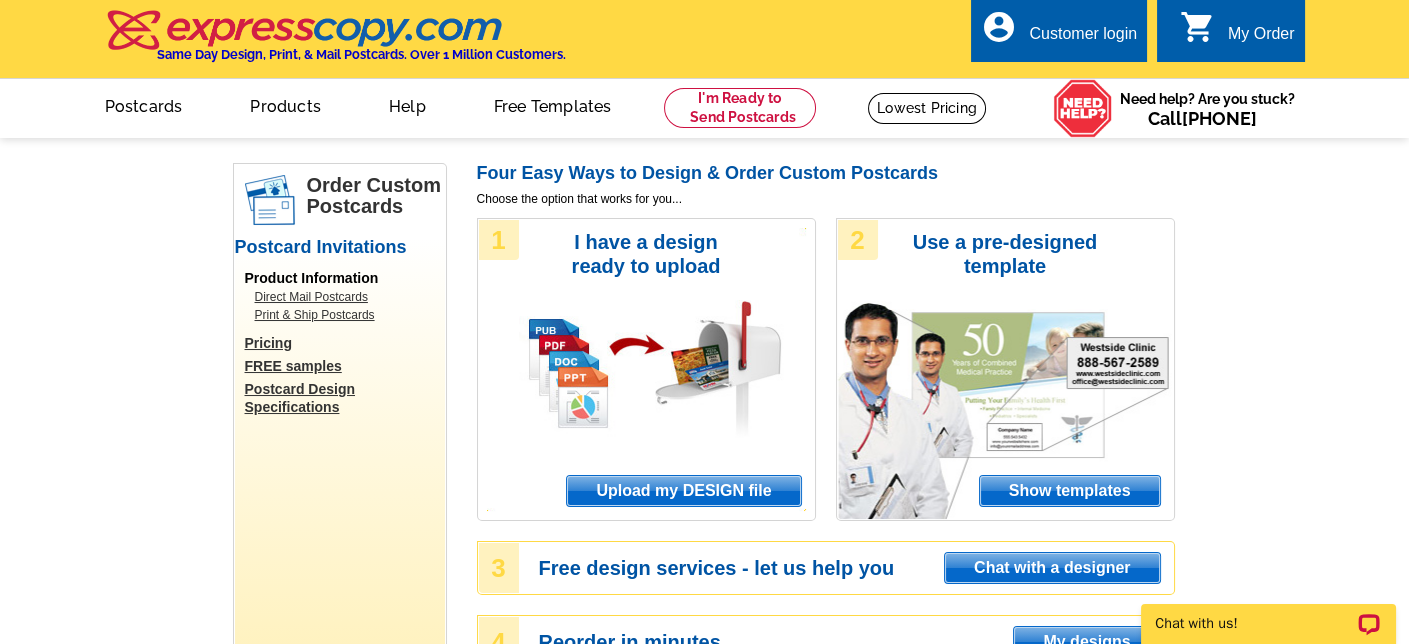 click on "Pricing" at bounding box center [345, 343] 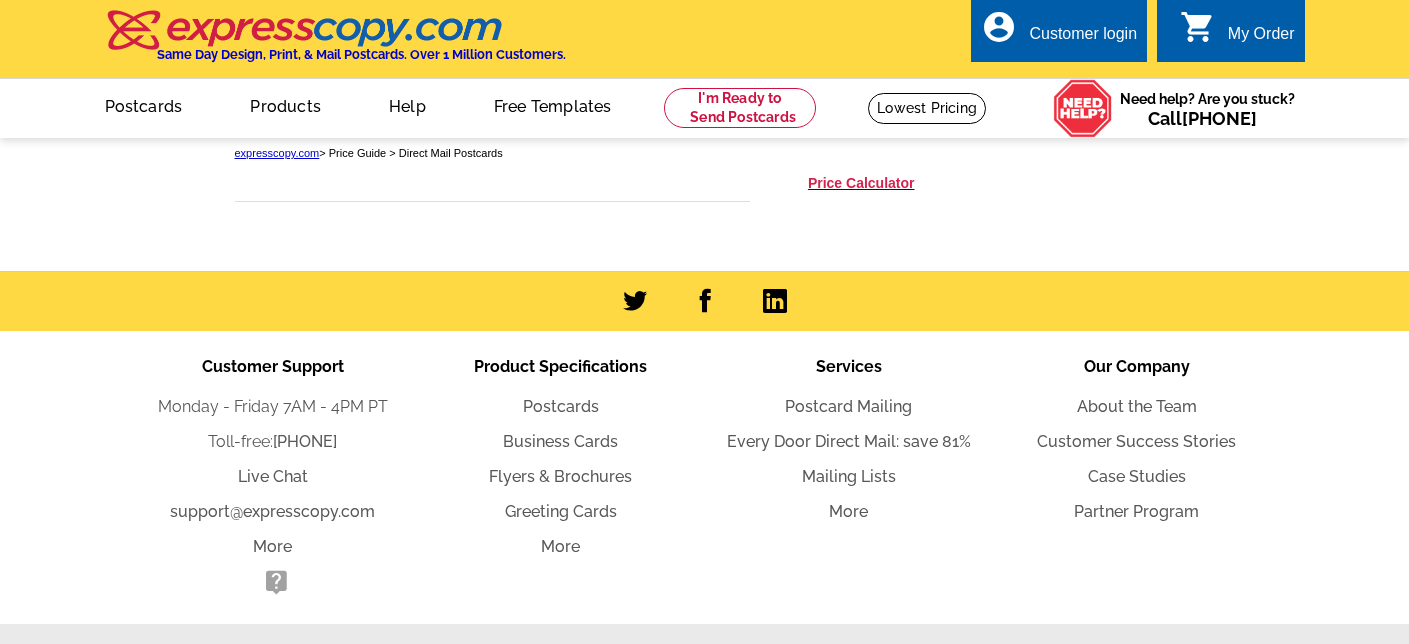scroll, scrollTop: 0, scrollLeft: 0, axis: both 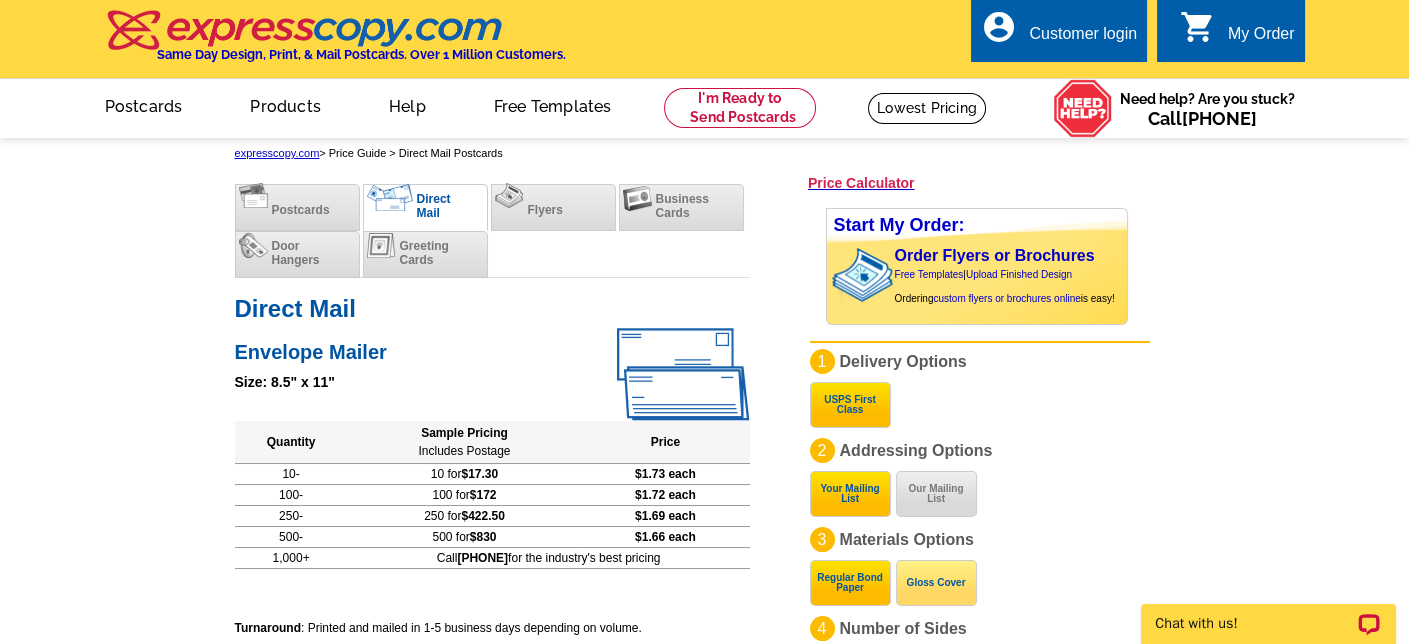 click on "Gloss Cover" at bounding box center [936, 583] 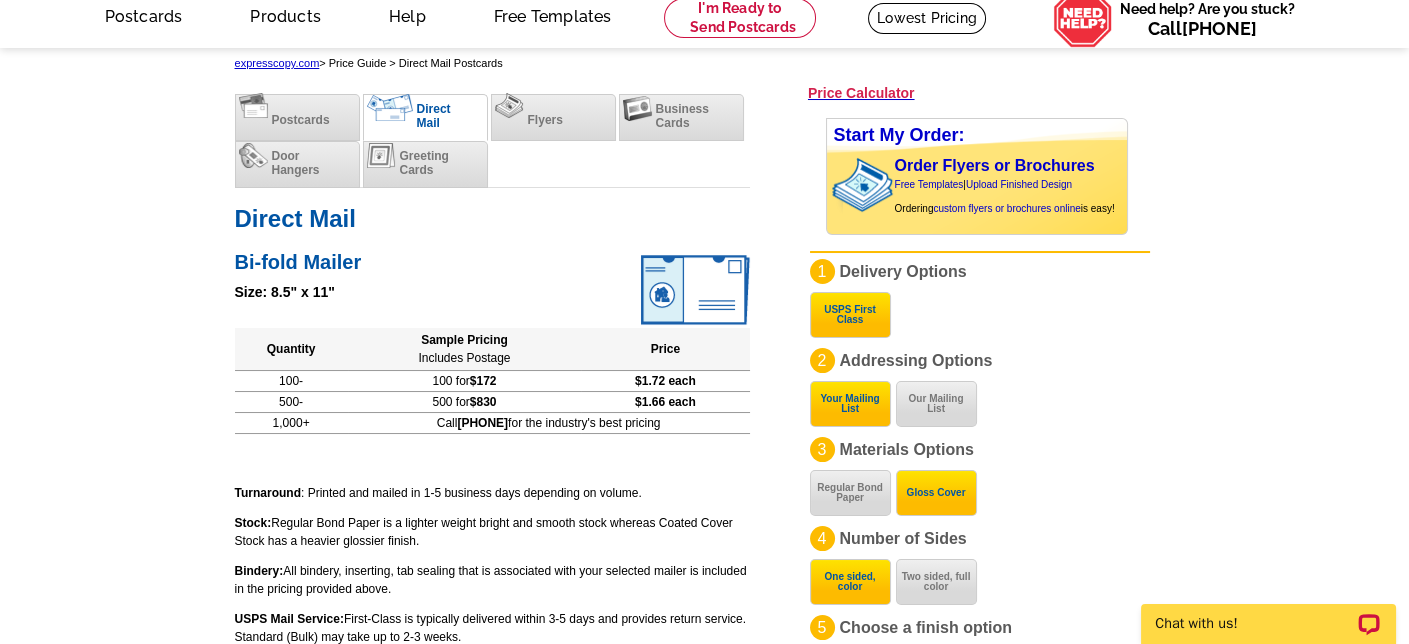 scroll, scrollTop: 100, scrollLeft: 0, axis: vertical 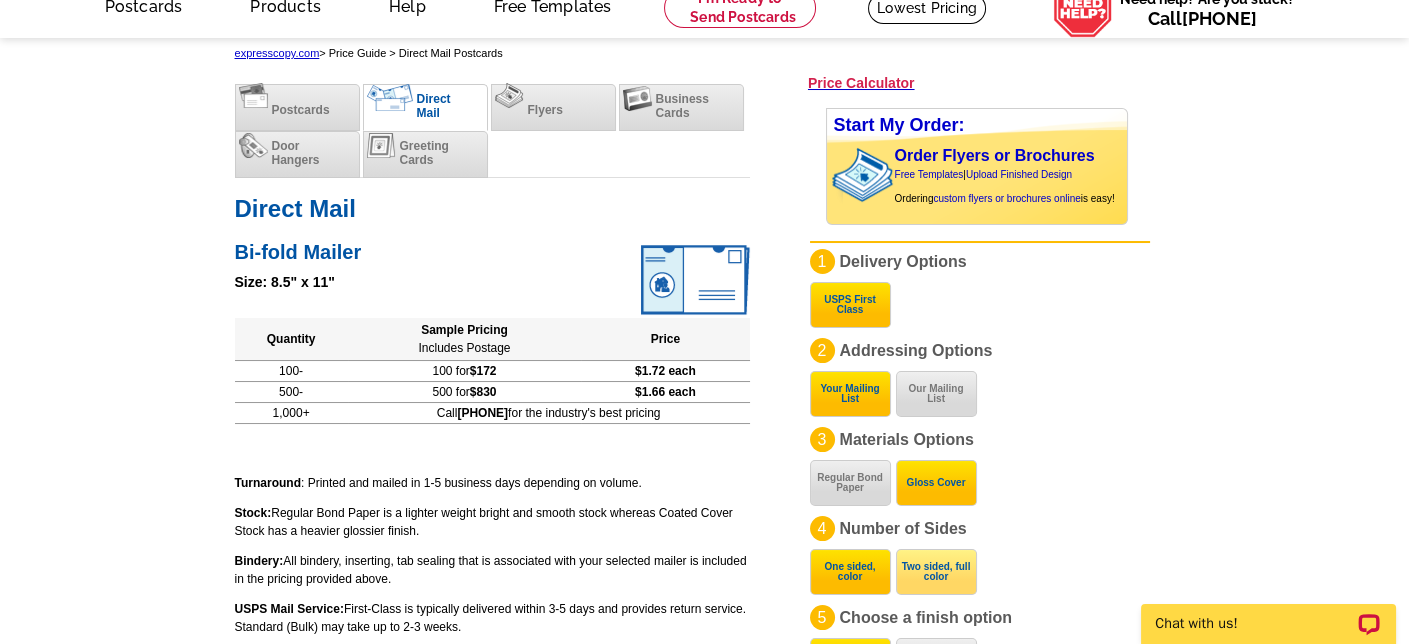 click on "Two sided, full color" at bounding box center (936, 572) 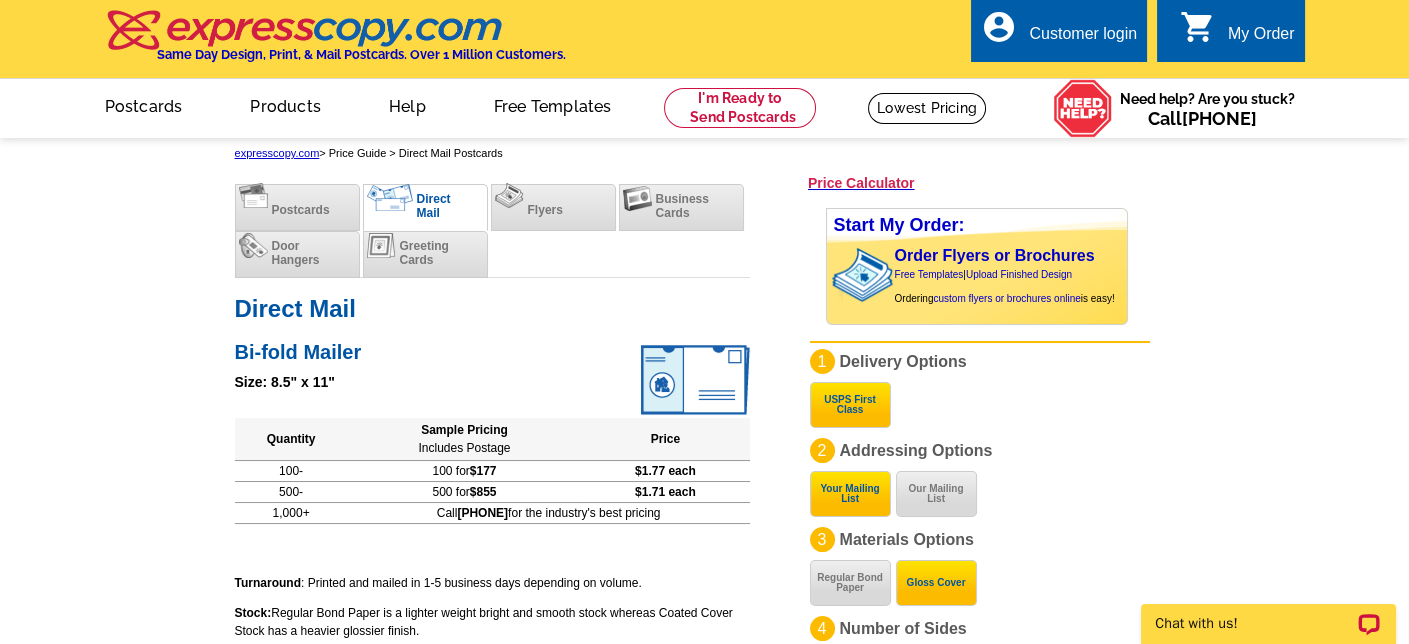 scroll, scrollTop: 0, scrollLeft: 0, axis: both 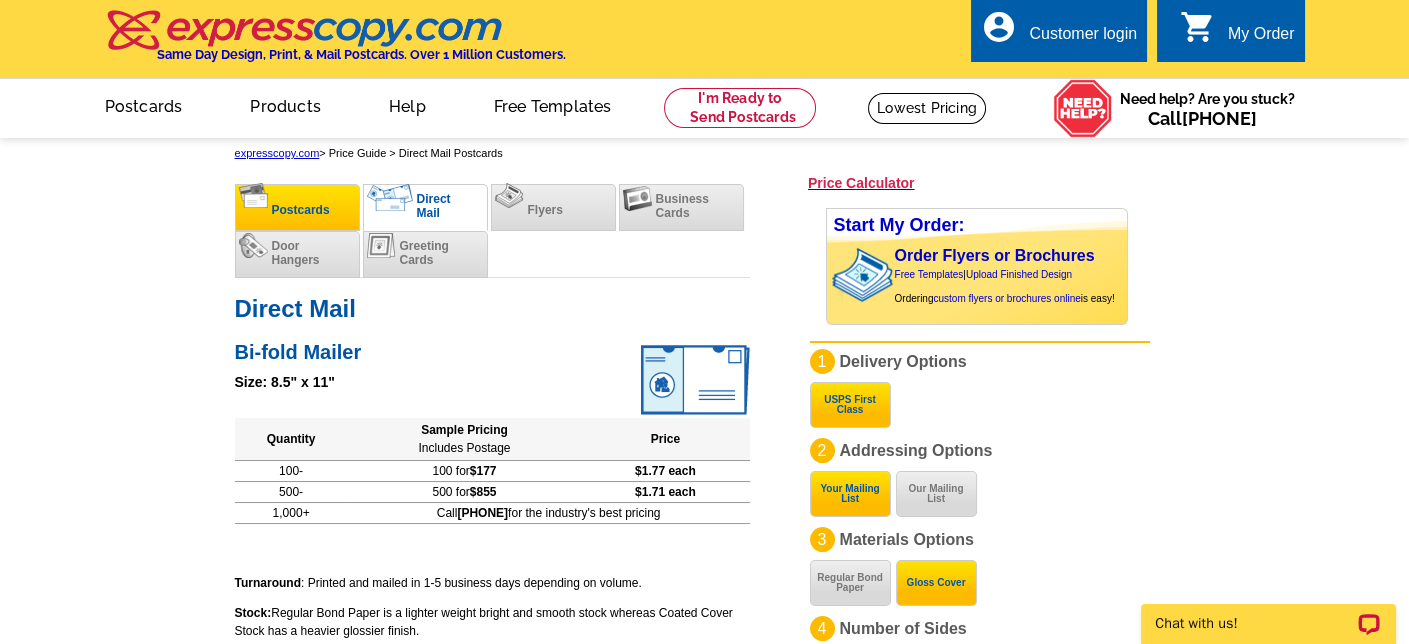 click on "Postcards" at bounding box center [297, 207] 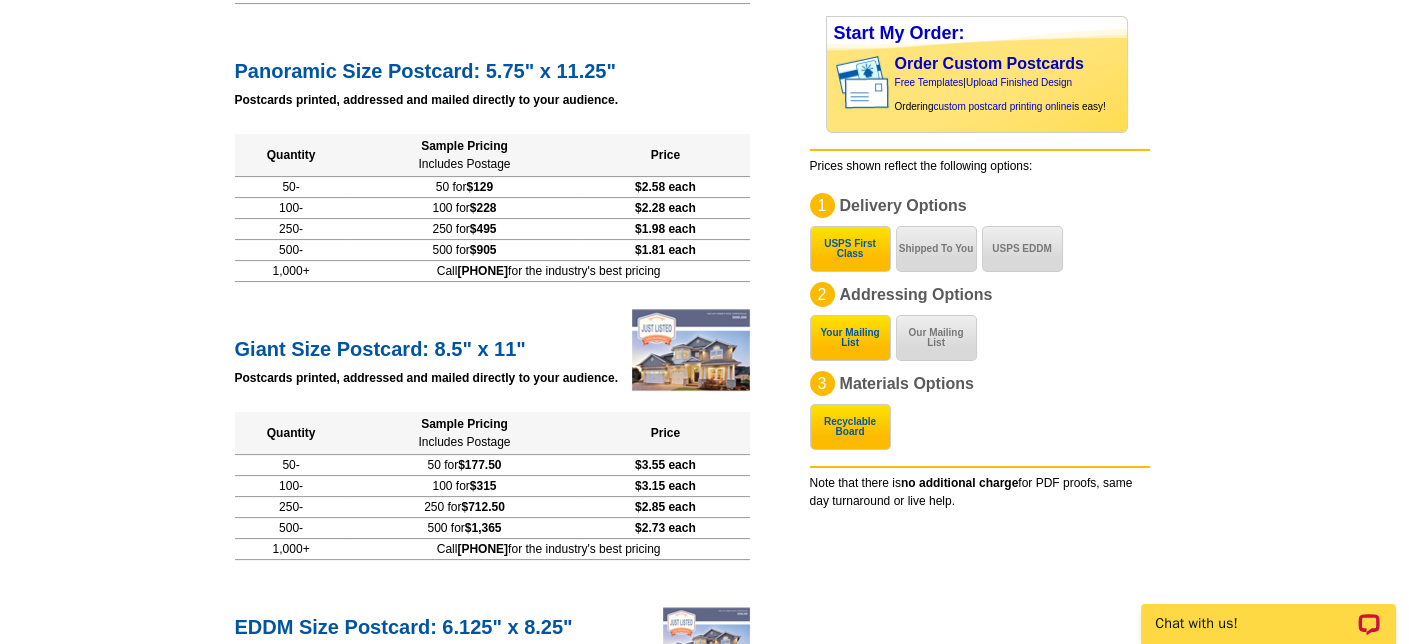 scroll, scrollTop: 733, scrollLeft: 0, axis: vertical 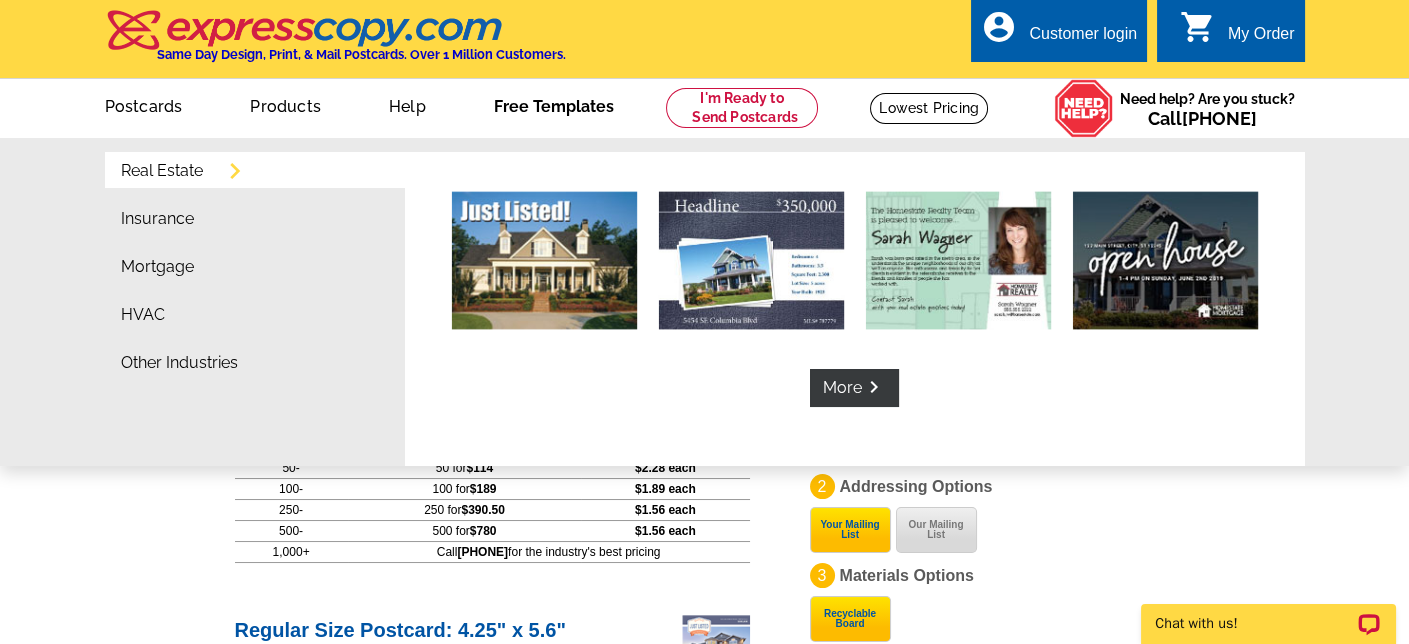click on "Free Templates" at bounding box center [554, 104] 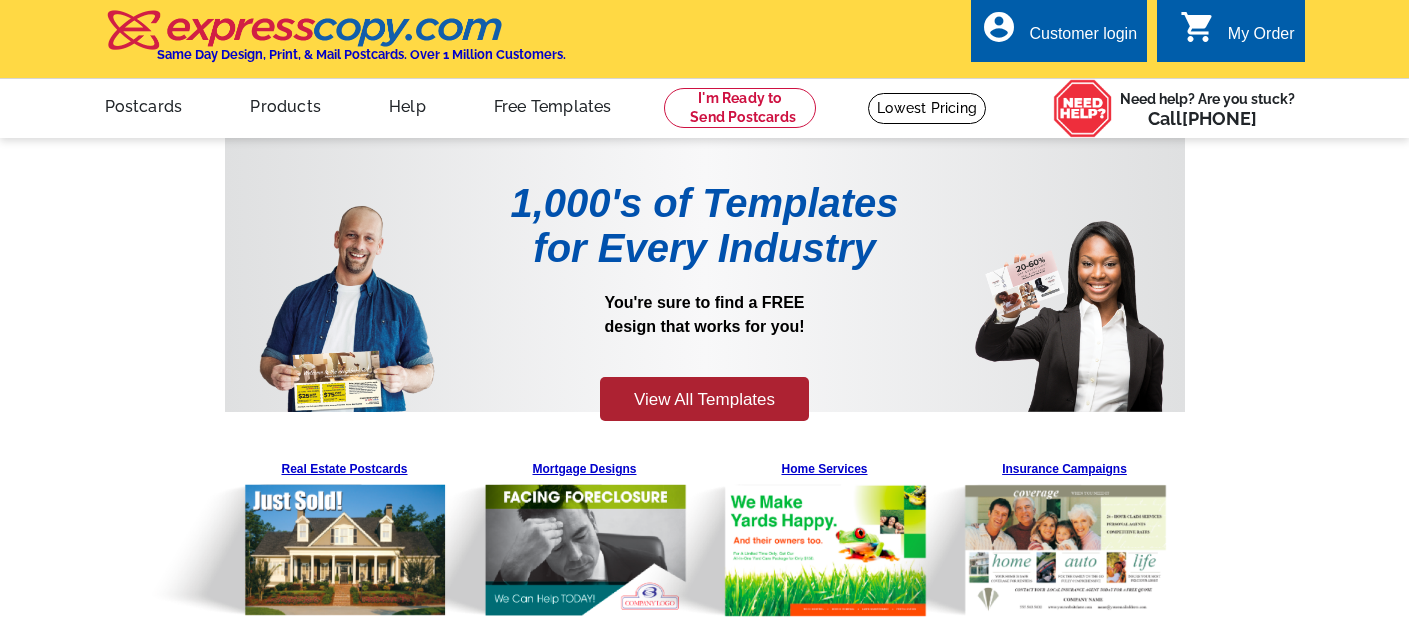 scroll, scrollTop: 0, scrollLeft: 0, axis: both 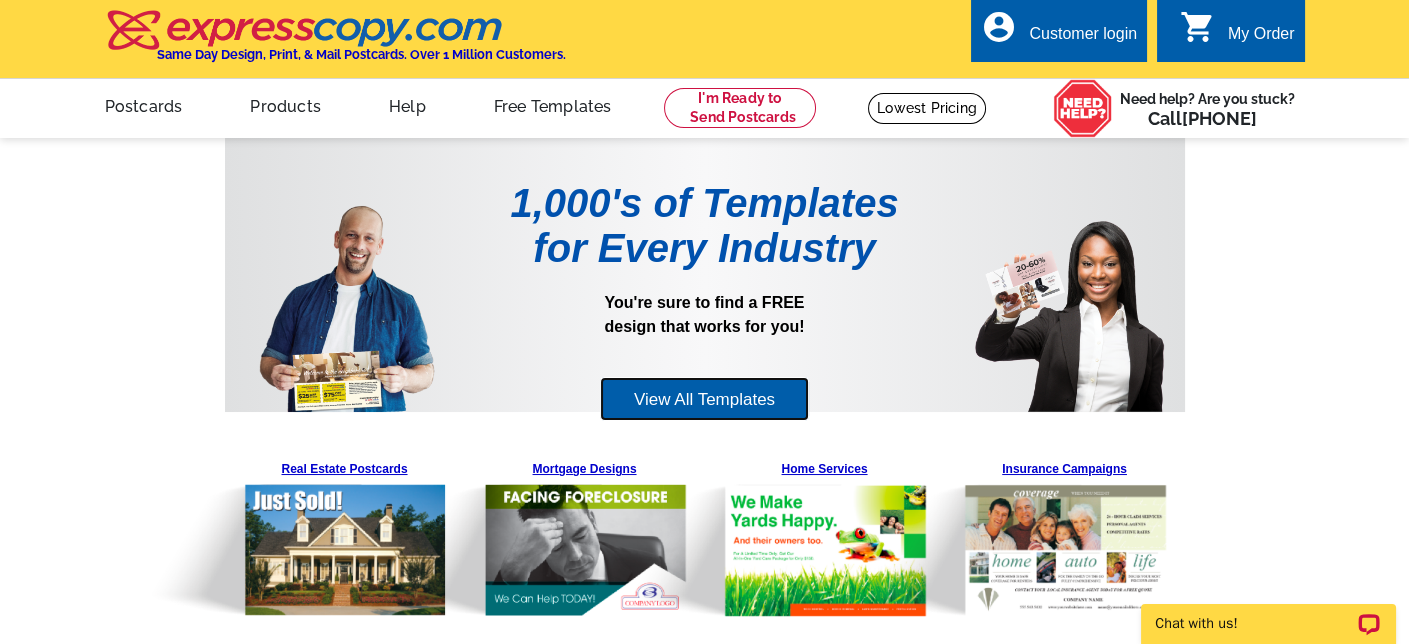 click on "View All Templates" at bounding box center [704, 399] 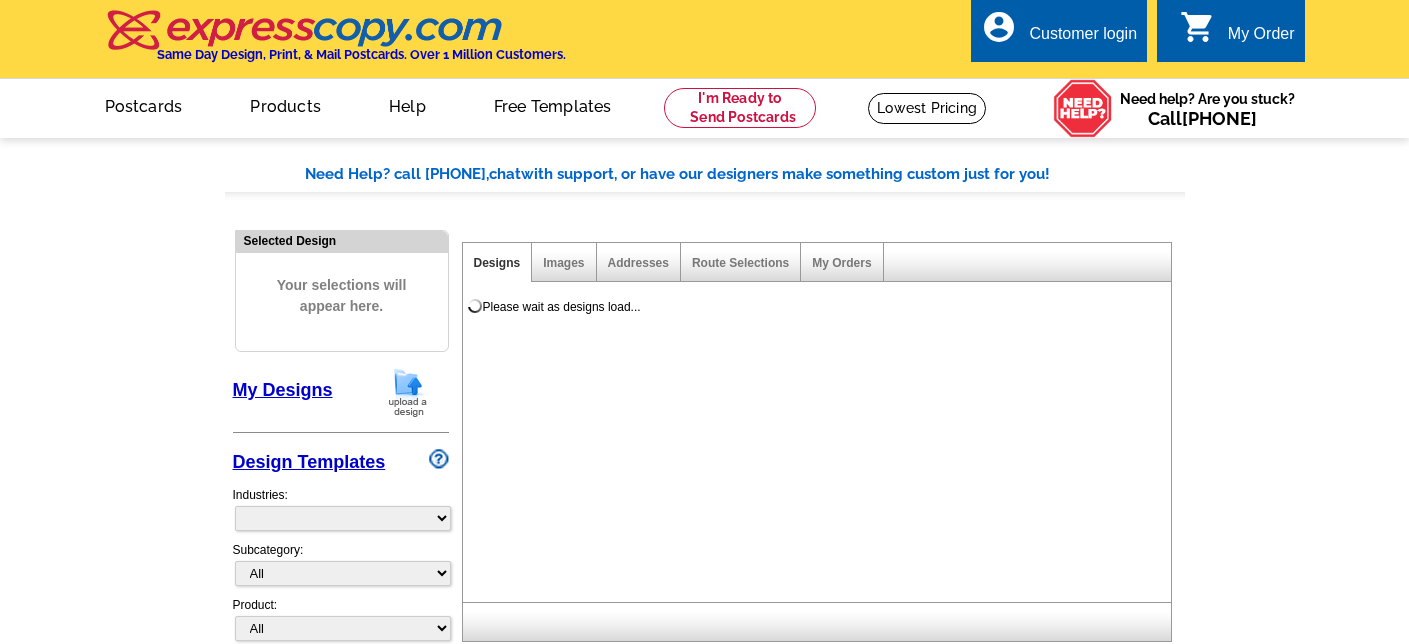 scroll, scrollTop: 0, scrollLeft: 0, axis: both 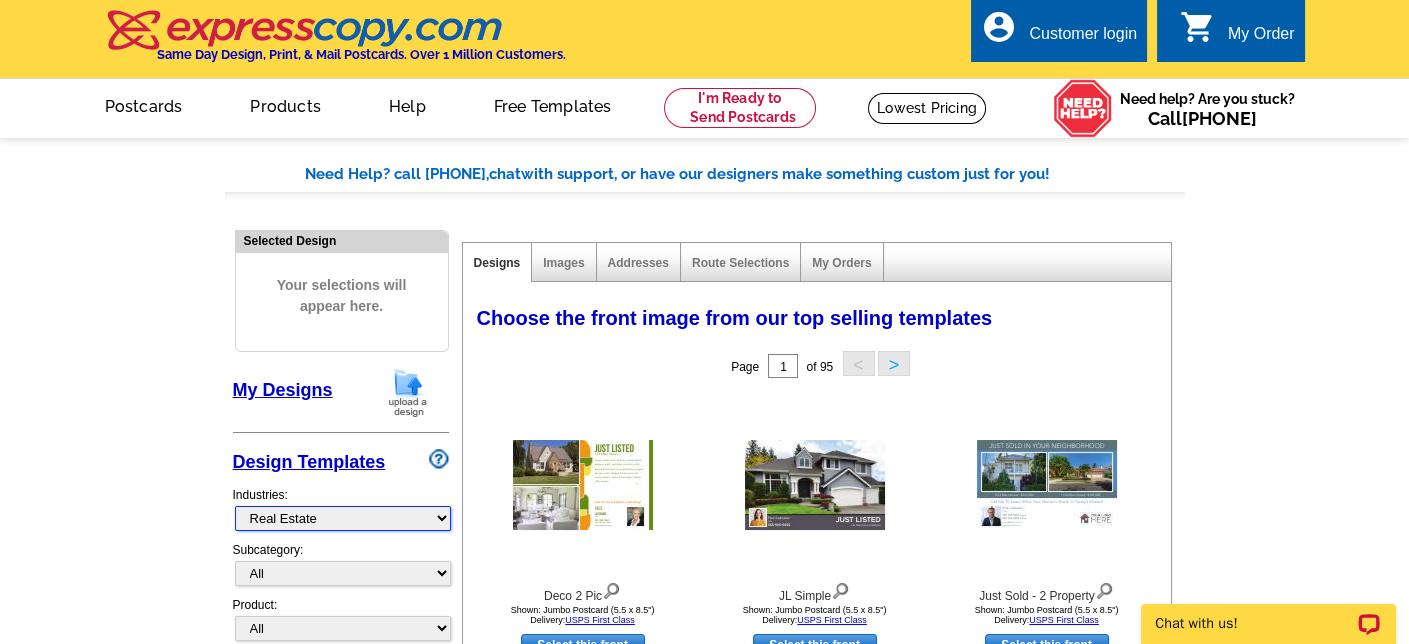 click on "What's New Real Estate Mortgage Insurance HVAC Dental Solar EDDM - NEW! Calendar Postcards Arts & Entertainment Assisted Living Automotive Beauty & Fitness Business Services Education, Camps & Childcare Financial Services Food & Beverage Healthcare Holiday Home Services Keep-in-Touch Legal Non-Profit Personal Projects Pets & Veterinarians Photo Cards Religion & Faith Retail Seasonal Sports & Recreation Sports Schedules Travel Greeting Cards All Postcards All Flyers & Brochures All Business Cards All Door Hangers All Greeting Cards" at bounding box center [343, 518] 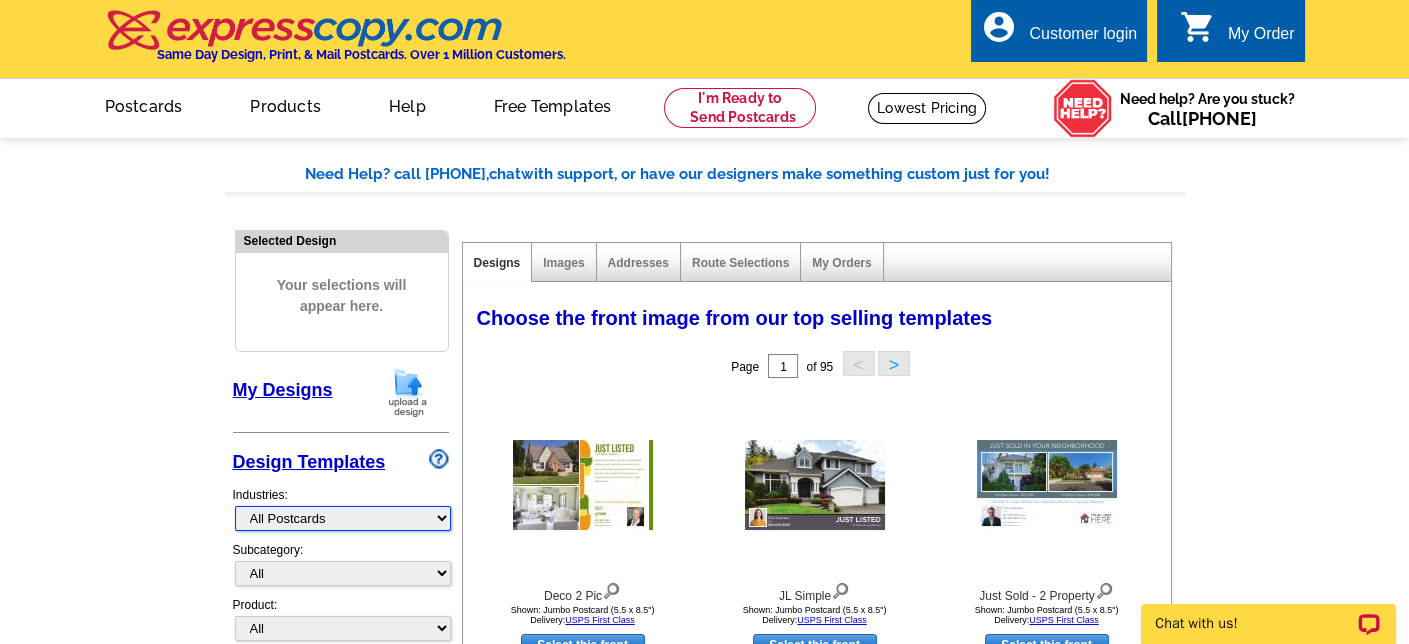 click on "What's New Real Estate Mortgage Insurance HVAC Dental Solar EDDM - NEW! Calendar Postcards Arts & Entertainment Assisted Living Automotive Beauty & Fitness Business Services Education, Camps & Childcare Financial Services Food & Beverage Healthcare Holiday Home Services Keep-in-Touch Legal Non-Profit Personal Projects Pets & Veterinarians Photo Cards Religion & Faith Retail Seasonal Sports & Recreation Sports Schedules Travel Greeting Cards All Postcards All Flyers & Brochures All Business Cards All Door Hangers All Greeting Cards" at bounding box center (343, 518) 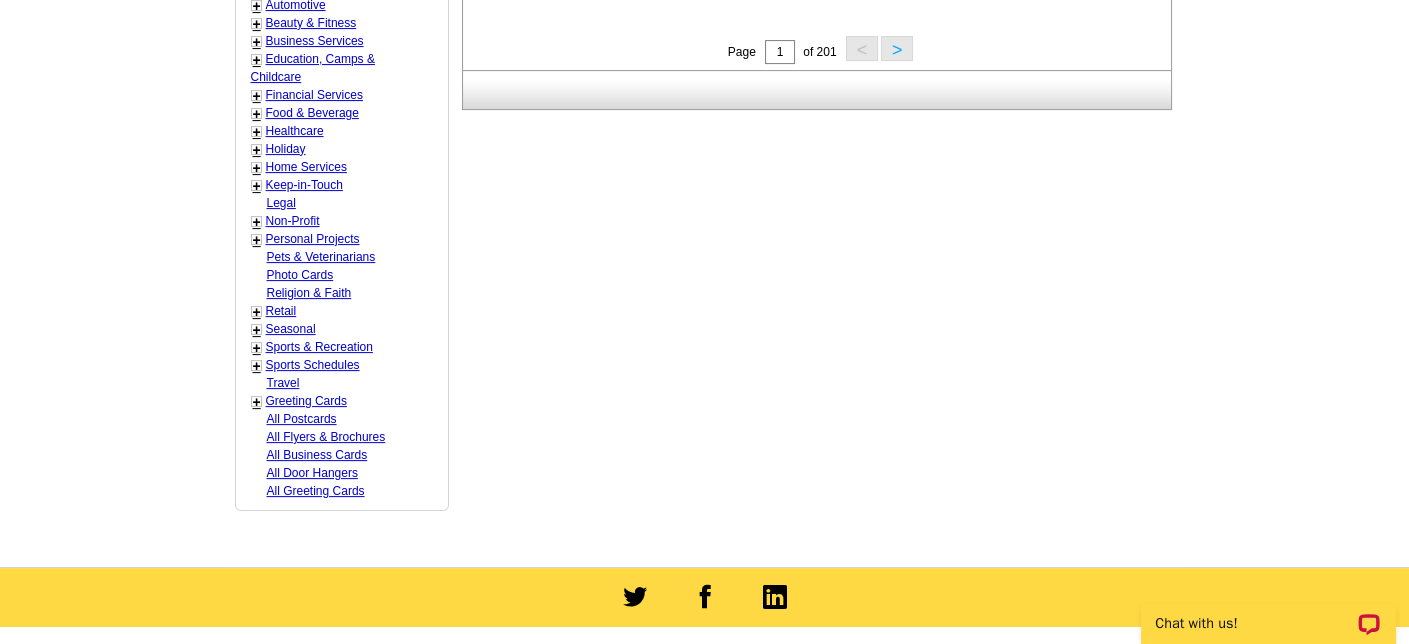scroll, scrollTop: 1066, scrollLeft: 0, axis: vertical 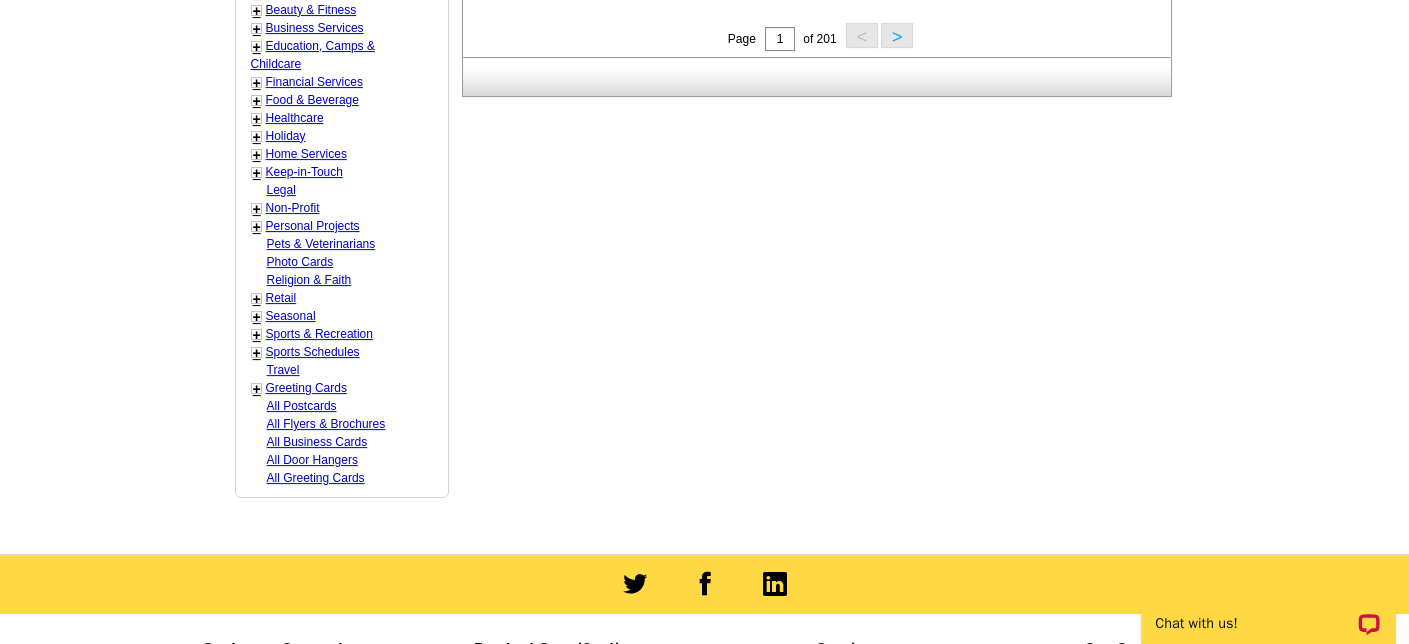 click on "All Postcards" at bounding box center (302, 406) 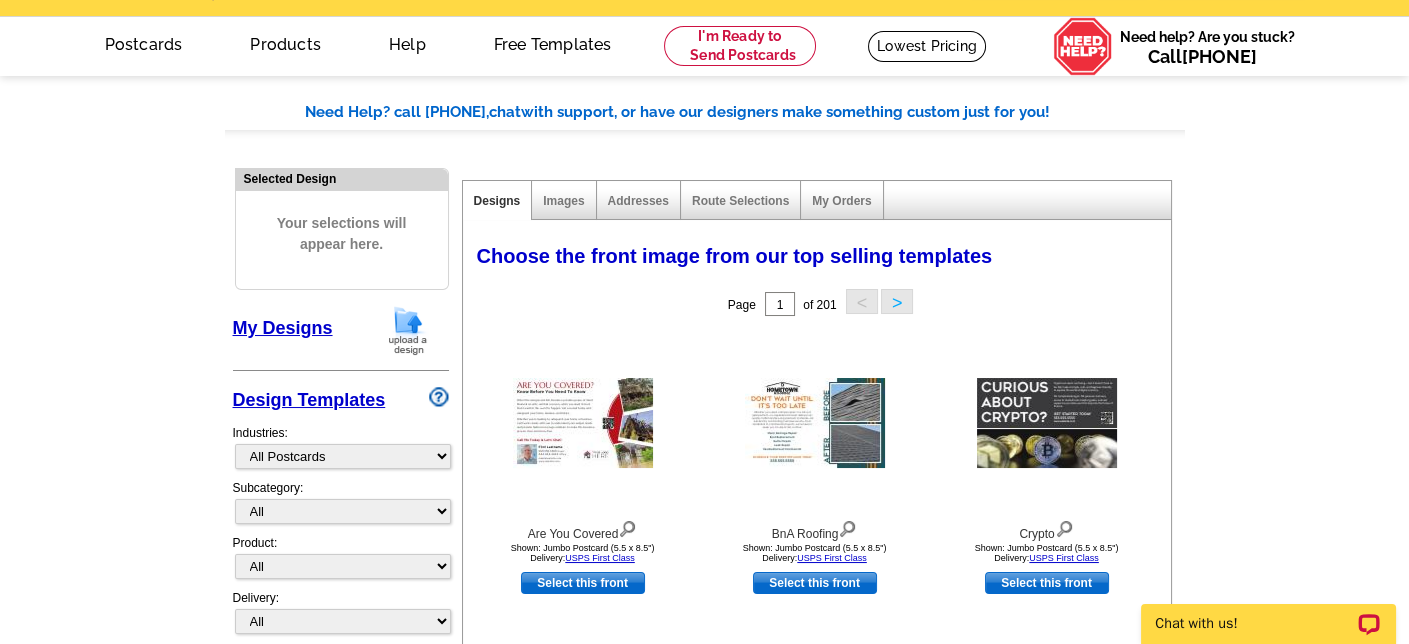 scroll, scrollTop: 61, scrollLeft: 0, axis: vertical 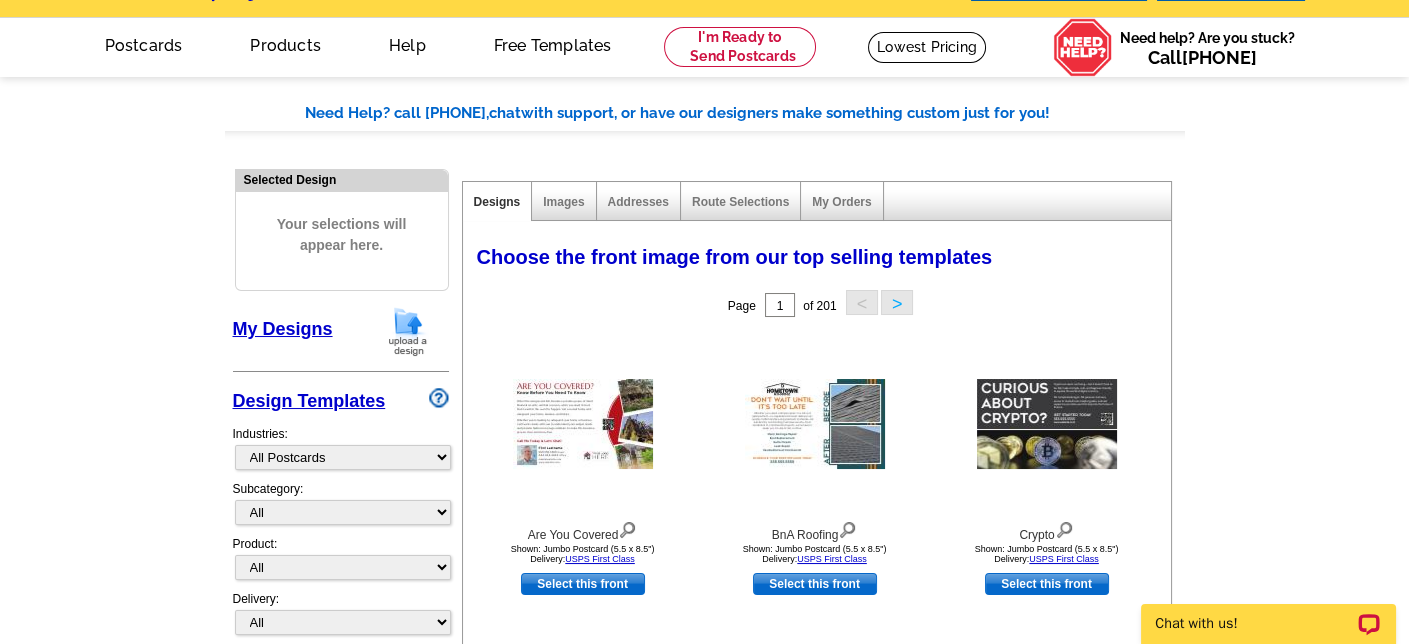 click on "My Designs" at bounding box center (283, 329) 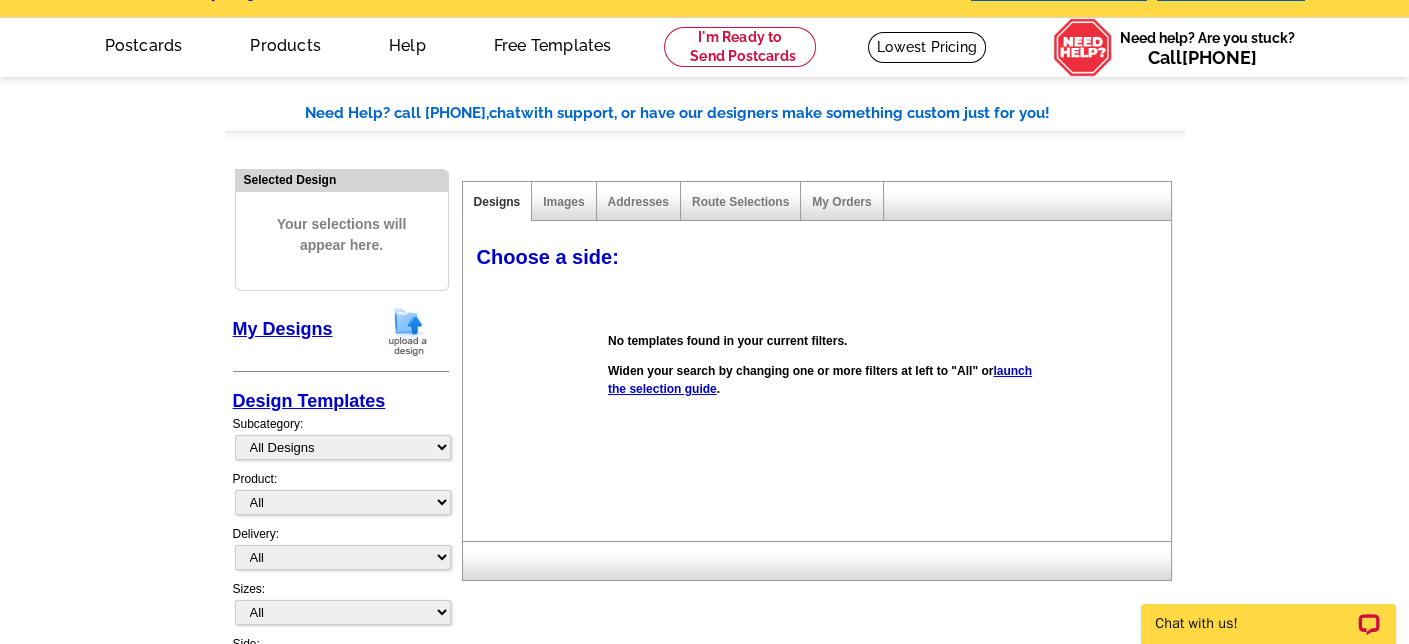 click on "launch the selection guide" at bounding box center [820, 380] 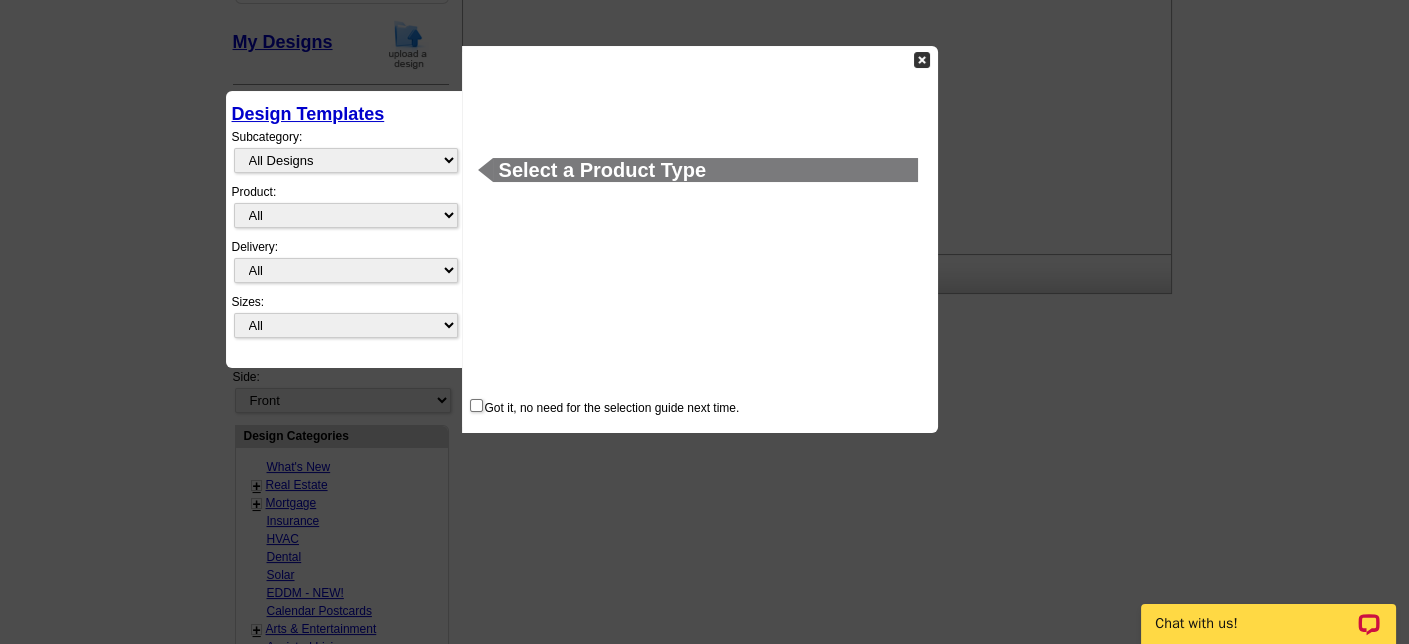 scroll, scrollTop: 374, scrollLeft: 0, axis: vertical 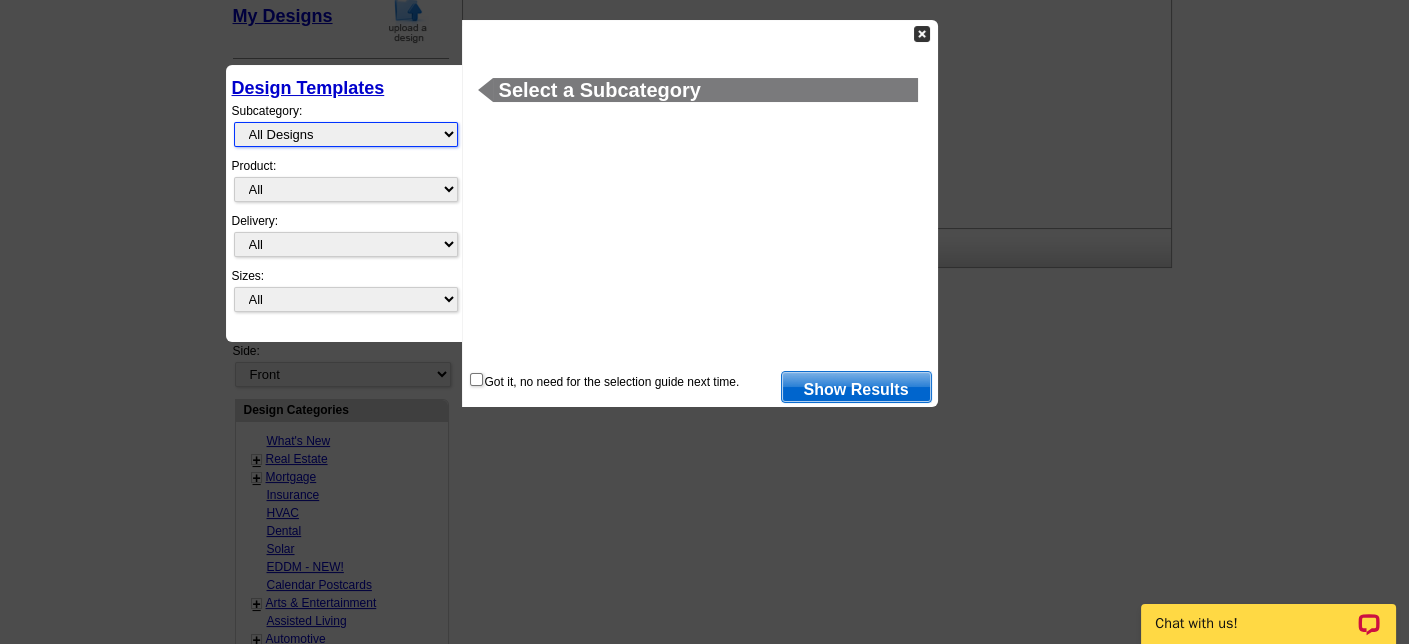 click on "All Designs Finished Designs Unfinished Designs" at bounding box center (346, 134) 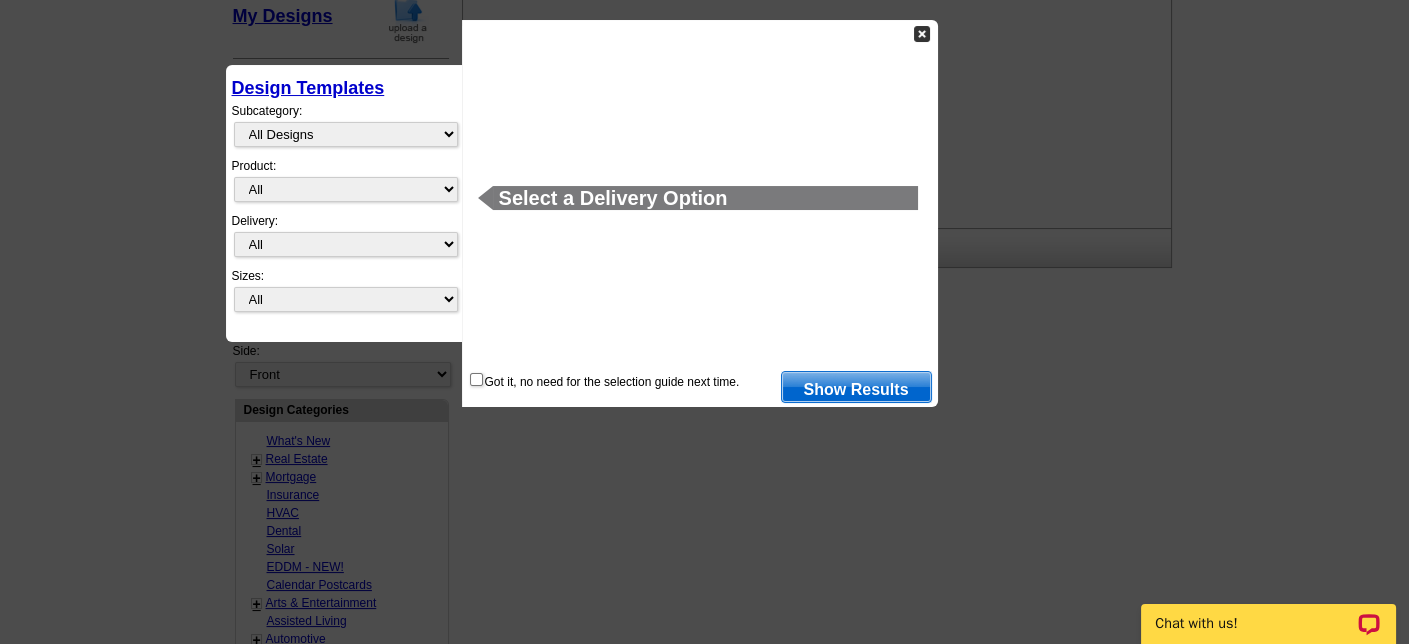 click at bounding box center (704, 322) 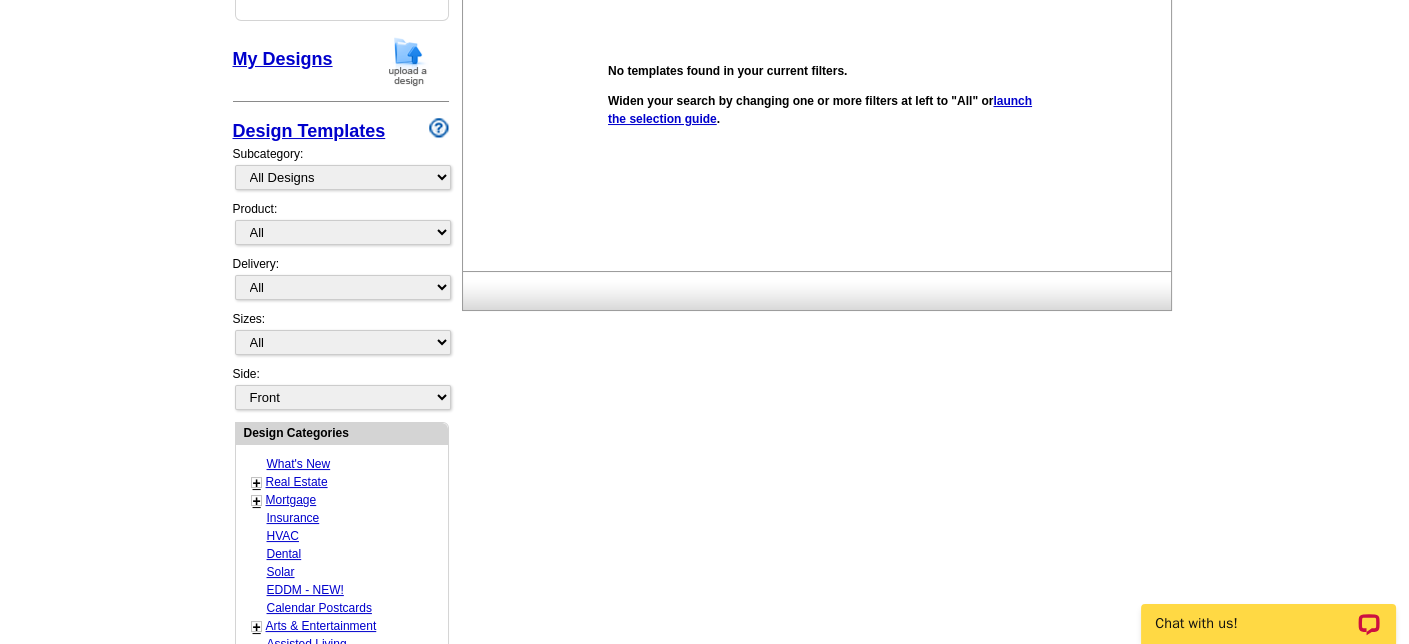 scroll, scrollTop: 428, scrollLeft: 0, axis: vertical 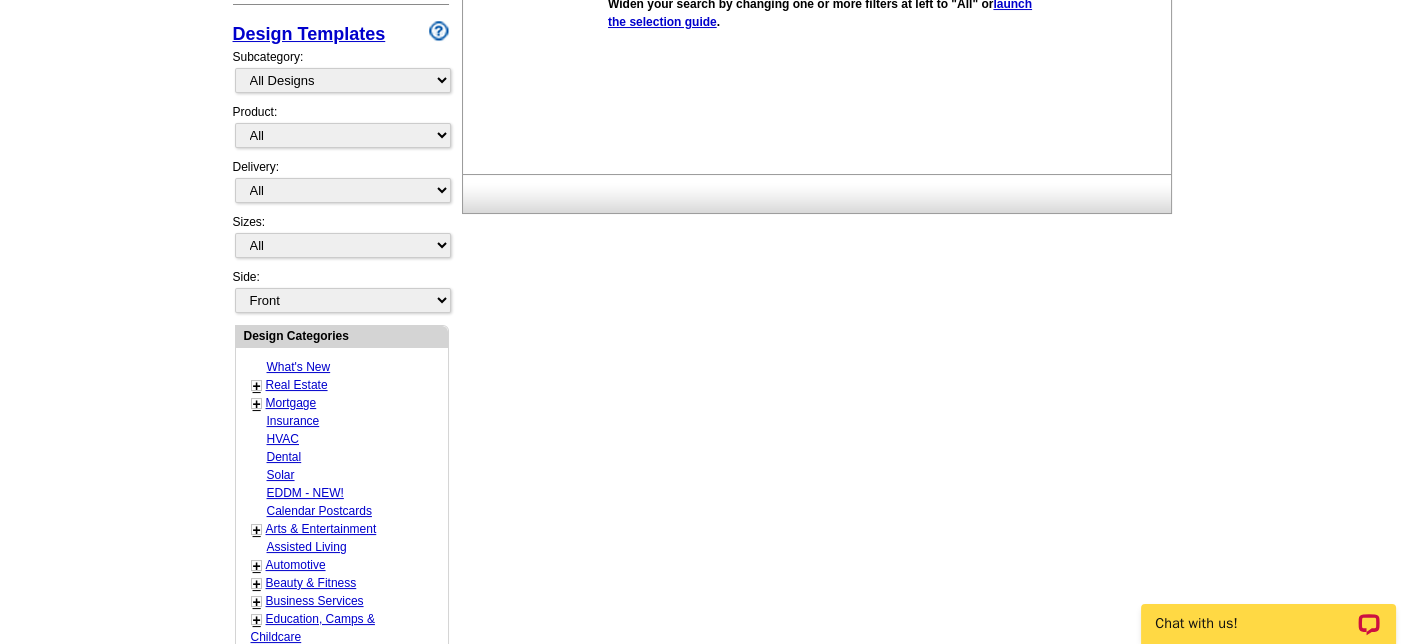 click on "What's New" at bounding box center [299, 367] 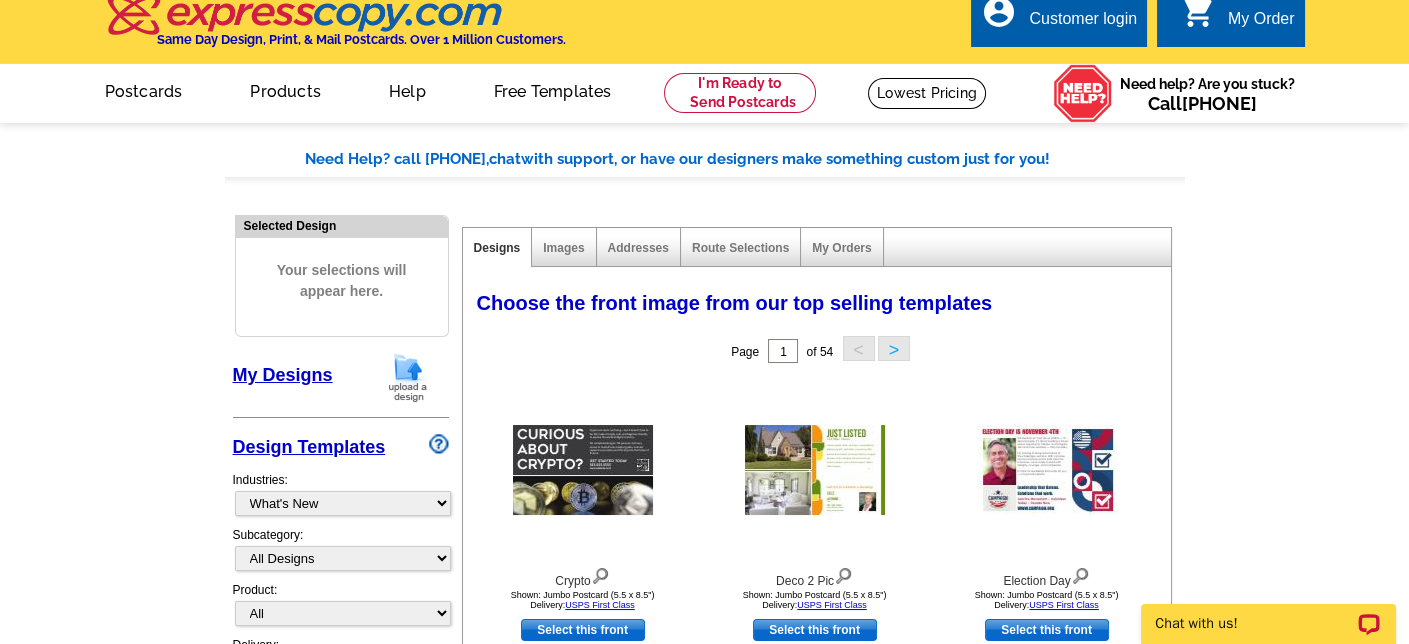 scroll, scrollTop: 0, scrollLeft: 0, axis: both 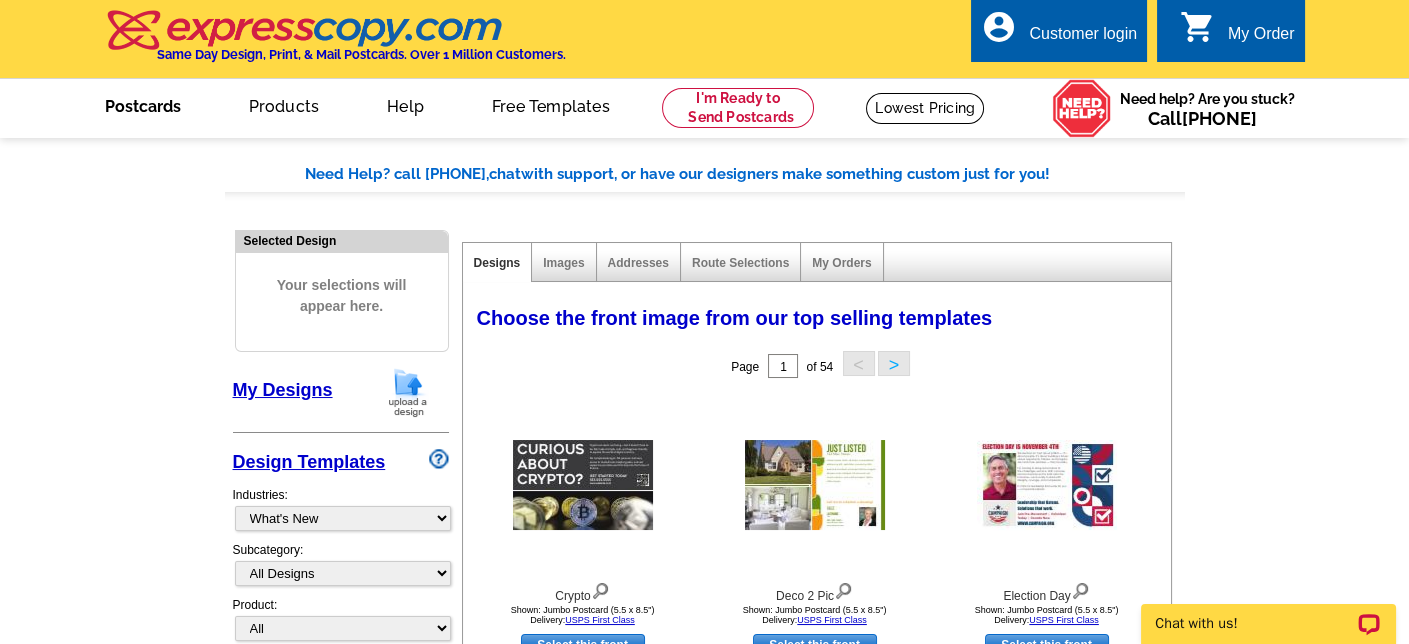 click on "Postcards" at bounding box center [143, 104] 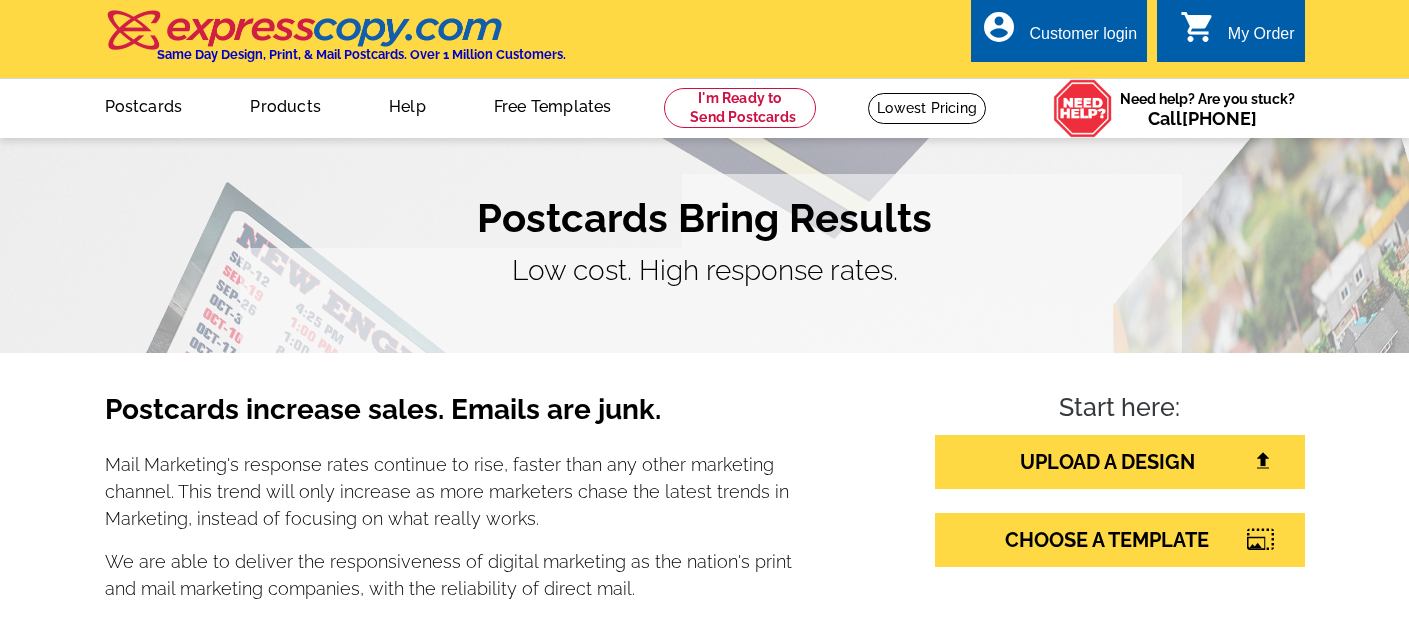 scroll, scrollTop: 0, scrollLeft: 0, axis: both 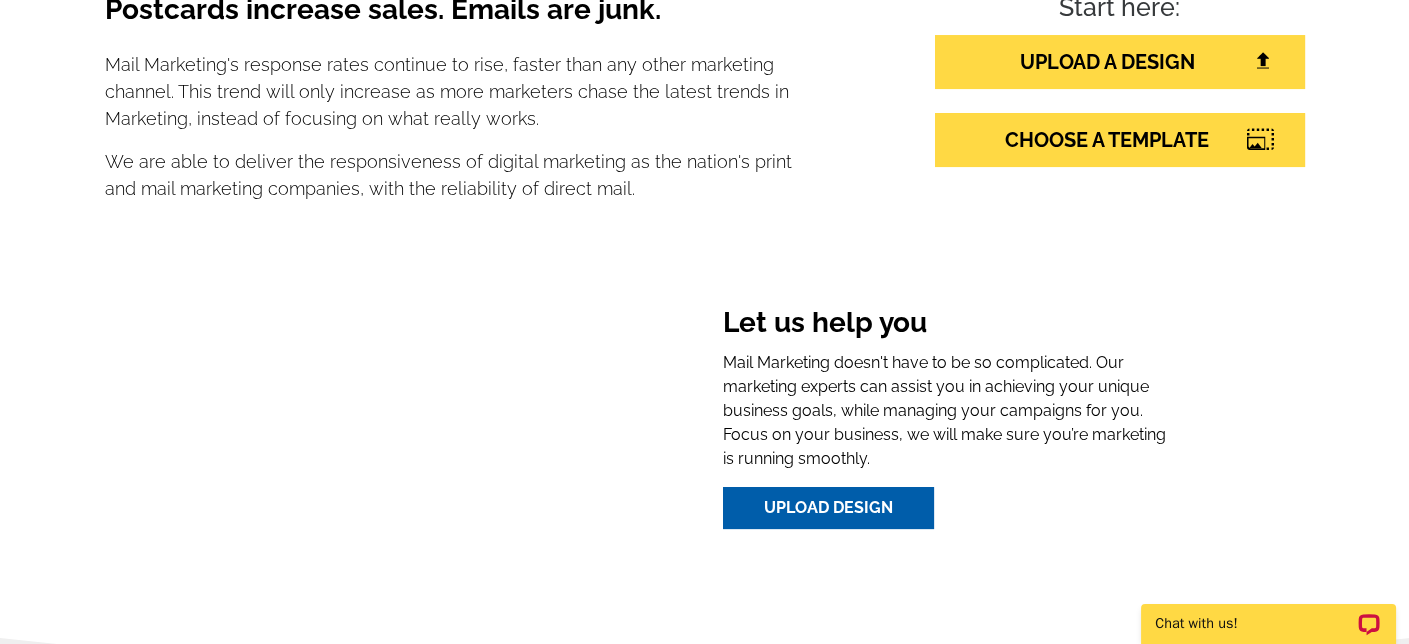 click on "Upload Design" at bounding box center [828, 508] 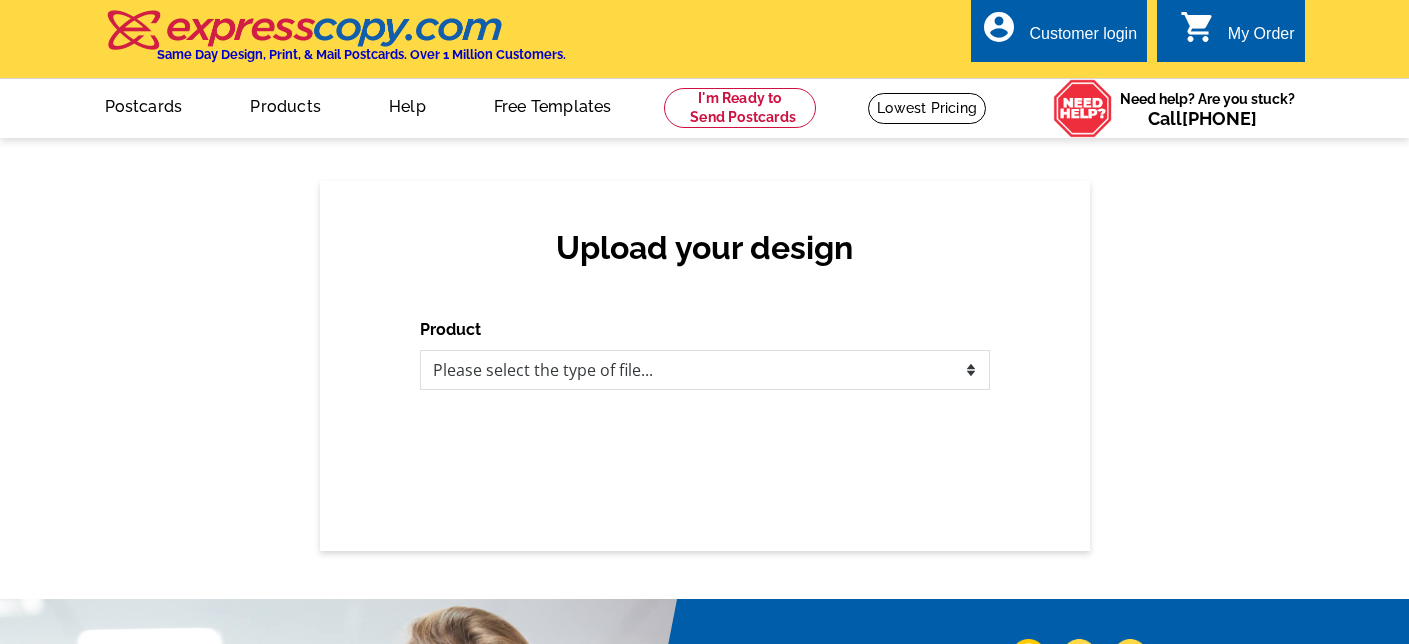 scroll, scrollTop: 0, scrollLeft: 0, axis: both 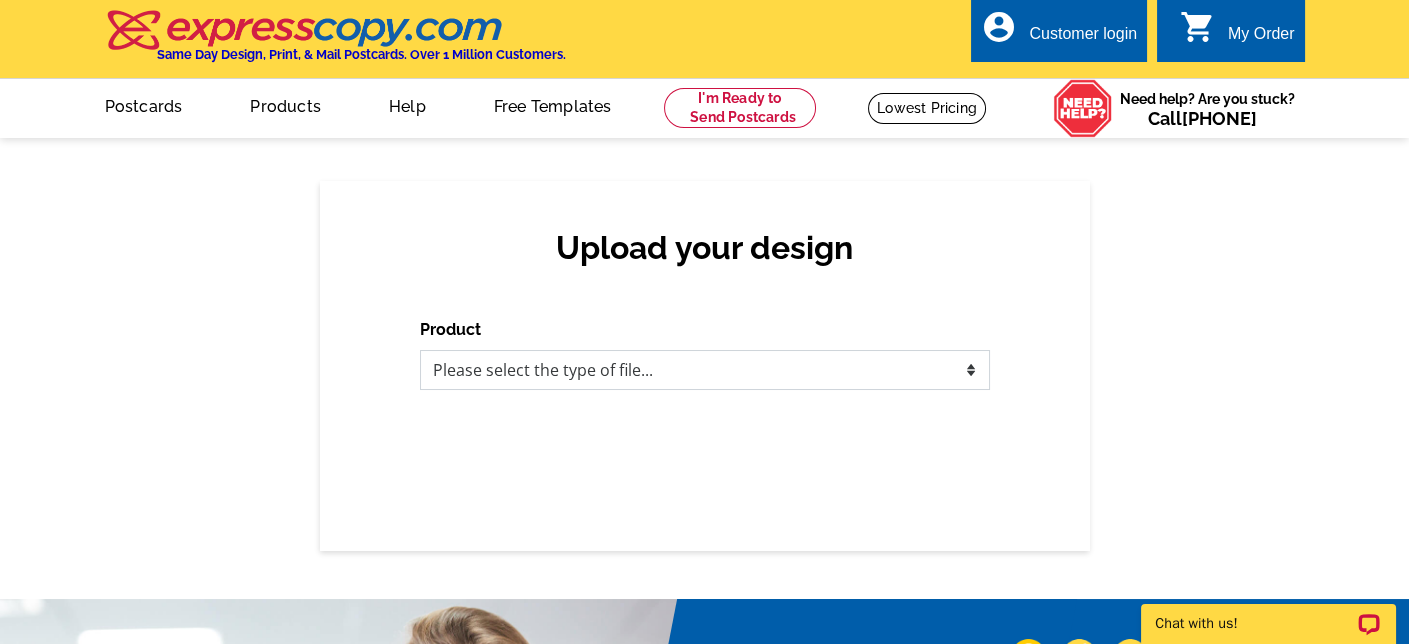 click on "Please select the type of file...
Postcards
Business Cards
Letters and flyers
Greeting Cards
Door Hangers" at bounding box center (705, 370) 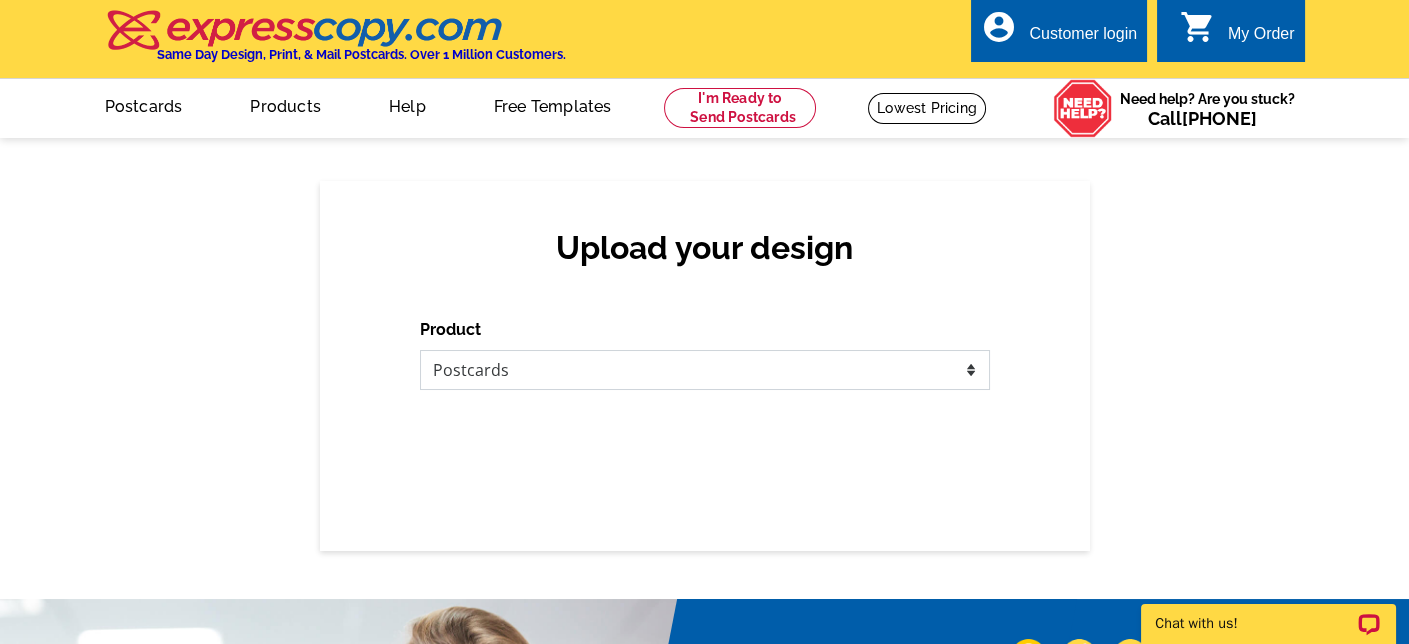 click on "Please select the type of file...
Postcards
Business Cards
Letters and flyers
Greeting Cards
Door Hangers" at bounding box center [705, 370] 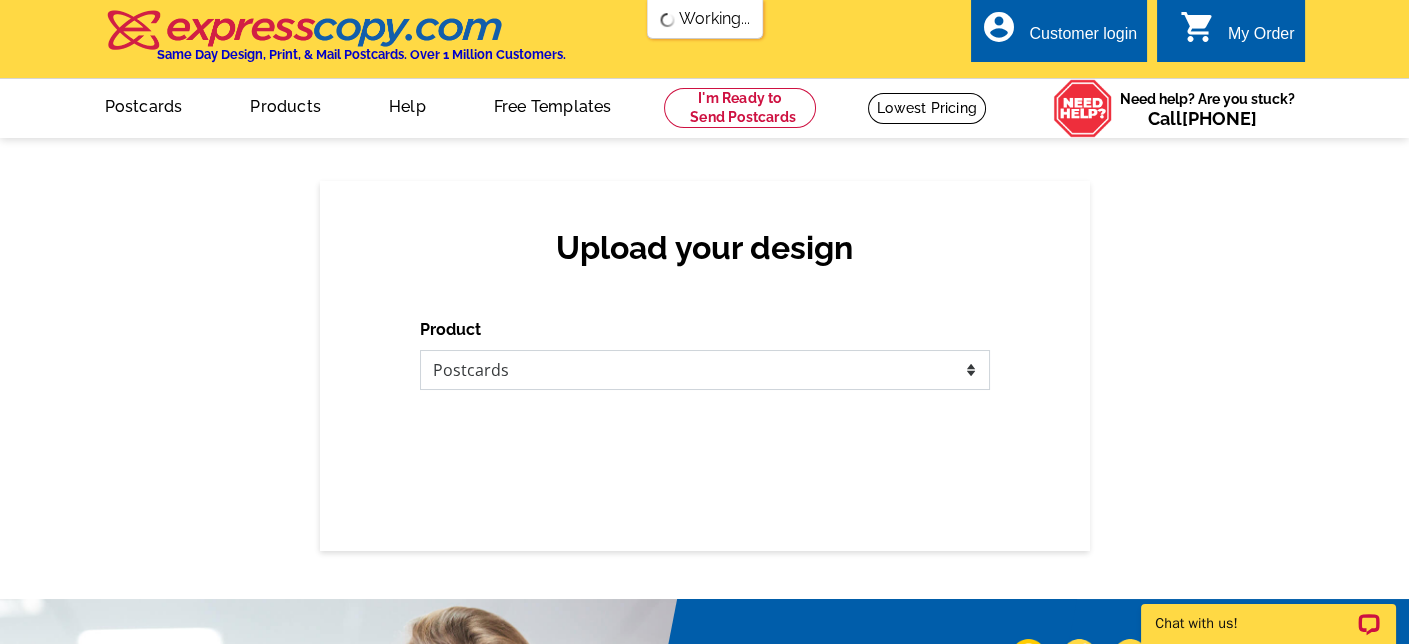 scroll, scrollTop: 0, scrollLeft: 0, axis: both 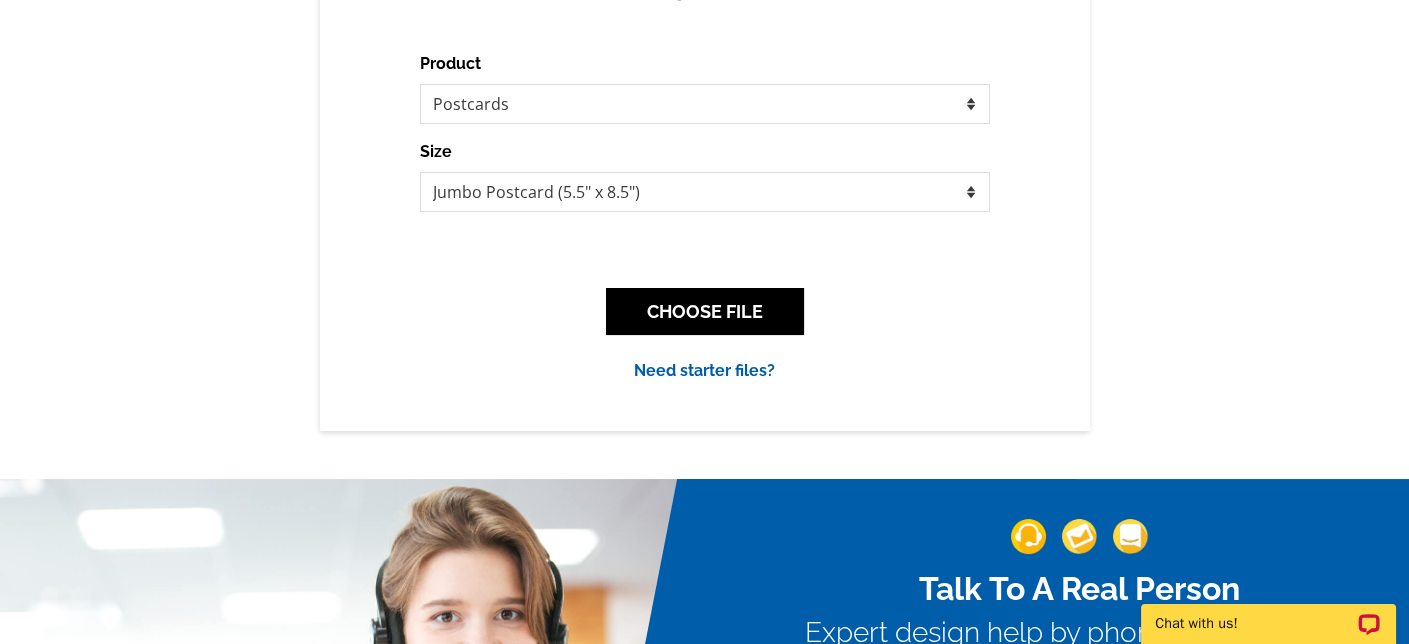 click on "Need starter files?" at bounding box center (704, 370) 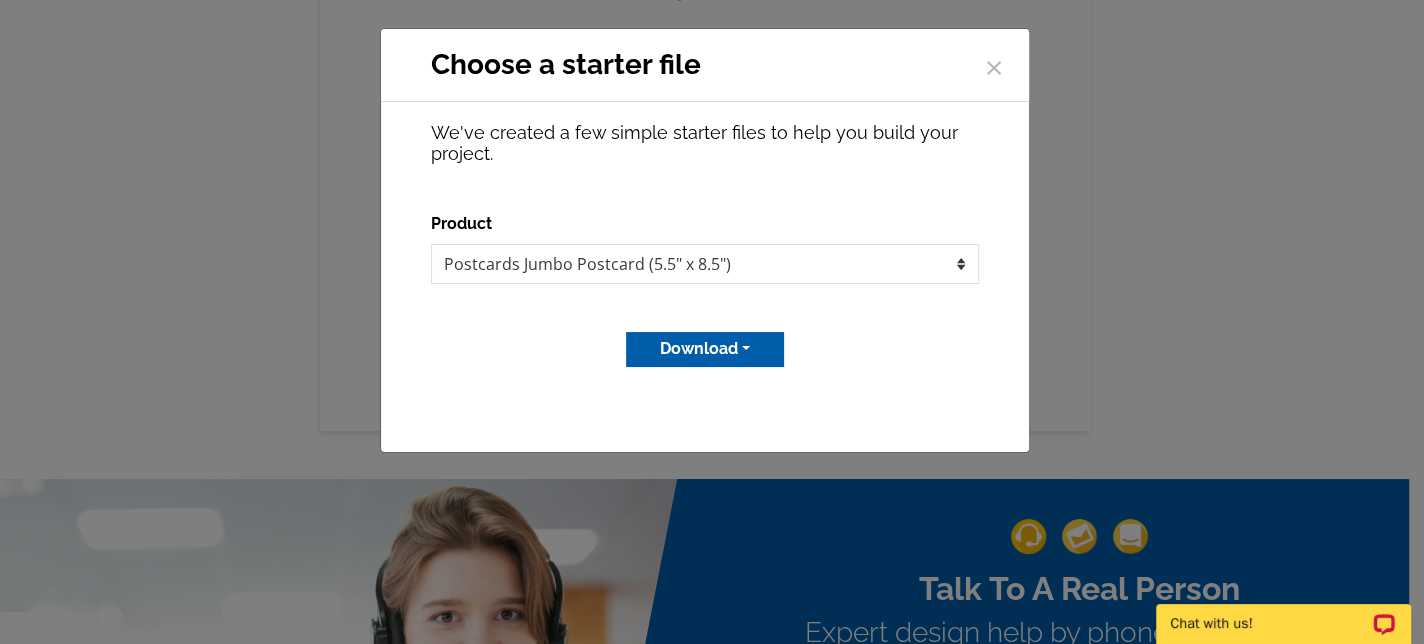click on "Download" at bounding box center (704, 349) 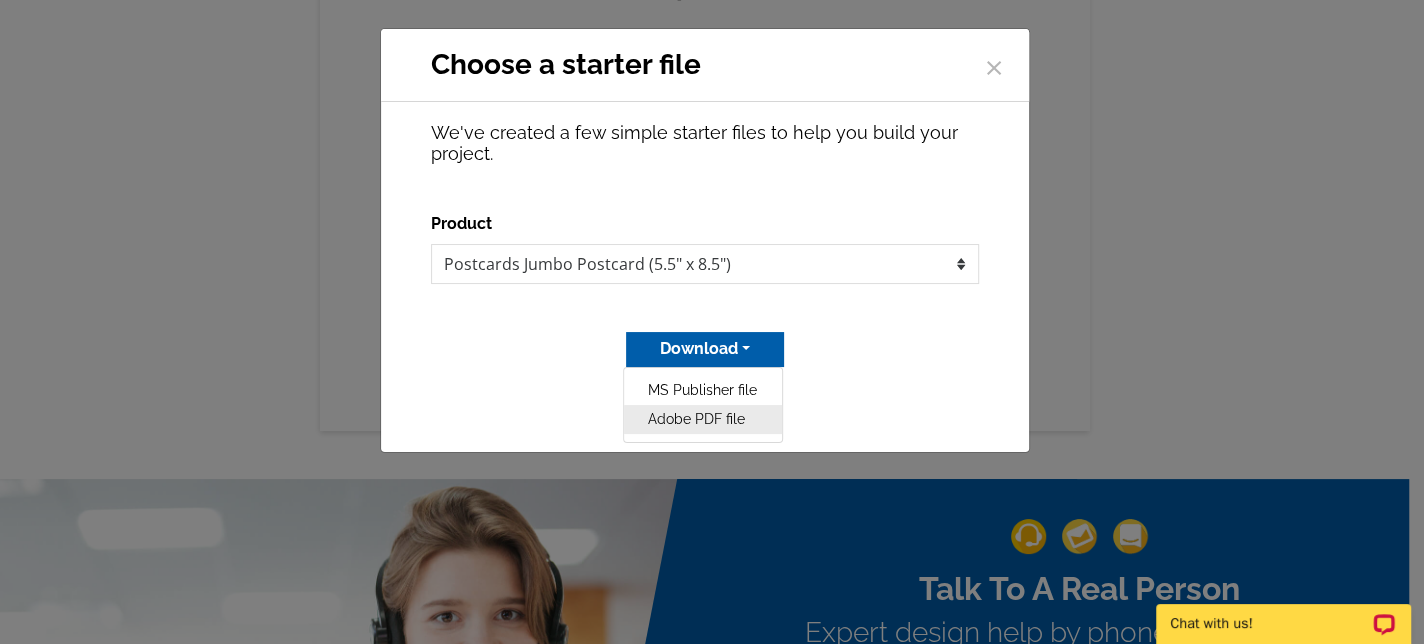 click on "Adobe PDF file" at bounding box center [703, 419] 